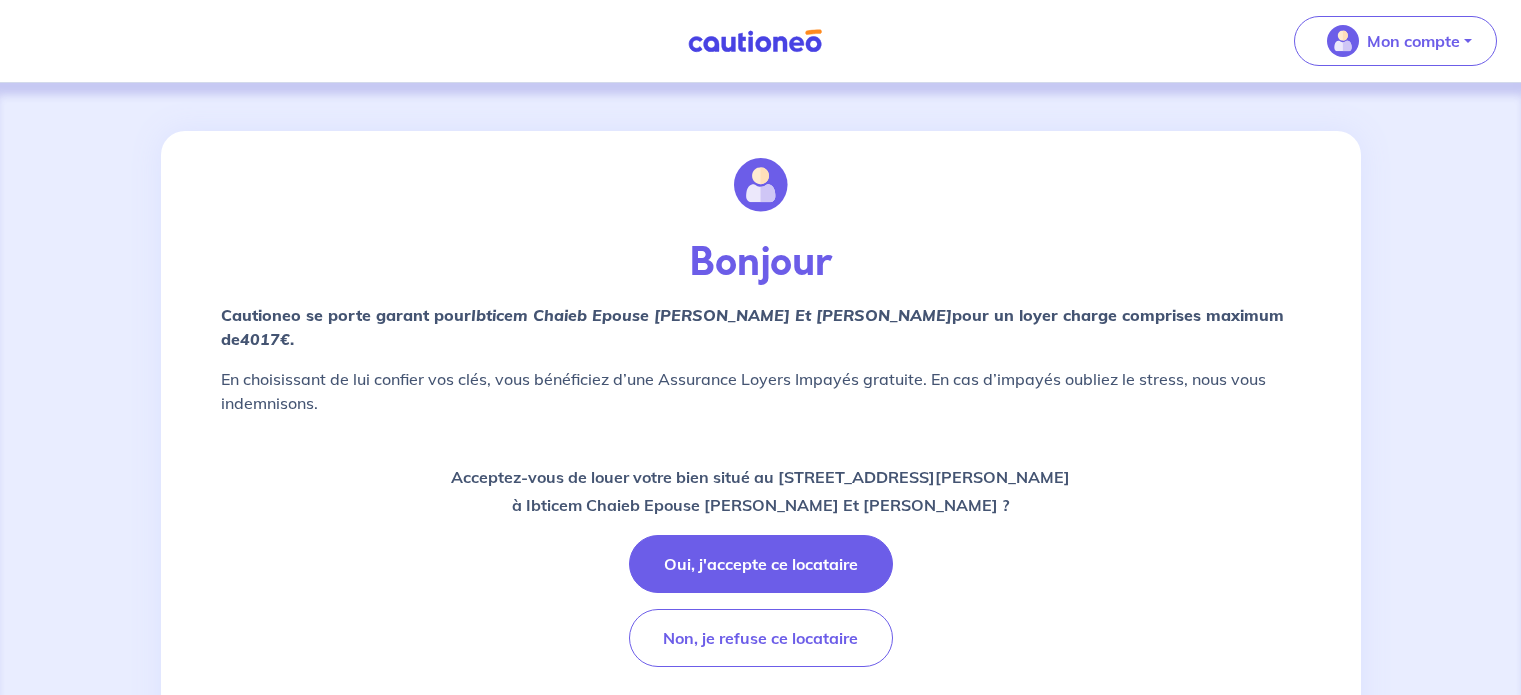scroll, scrollTop: 0, scrollLeft: 0, axis: both 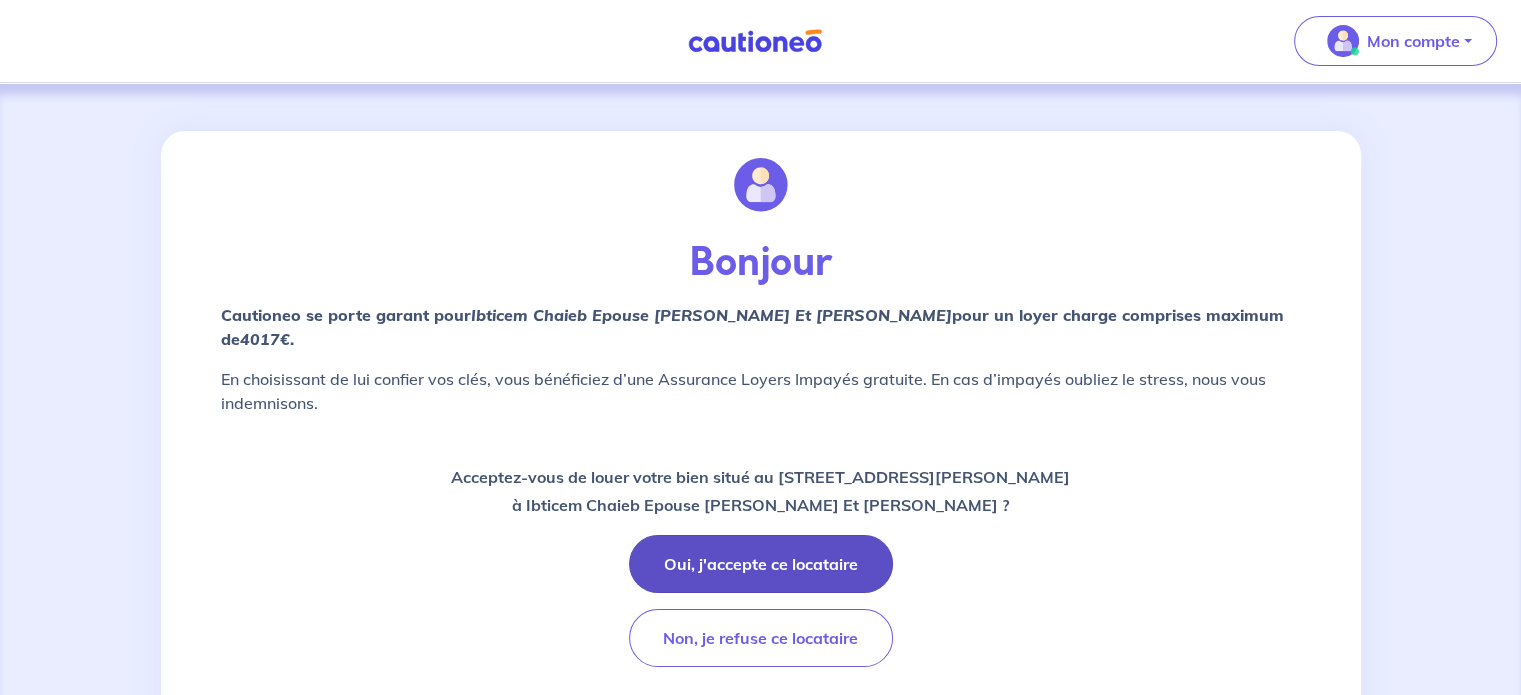 click on "Oui, j'accepte ce locataire" at bounding box center (761, 564) 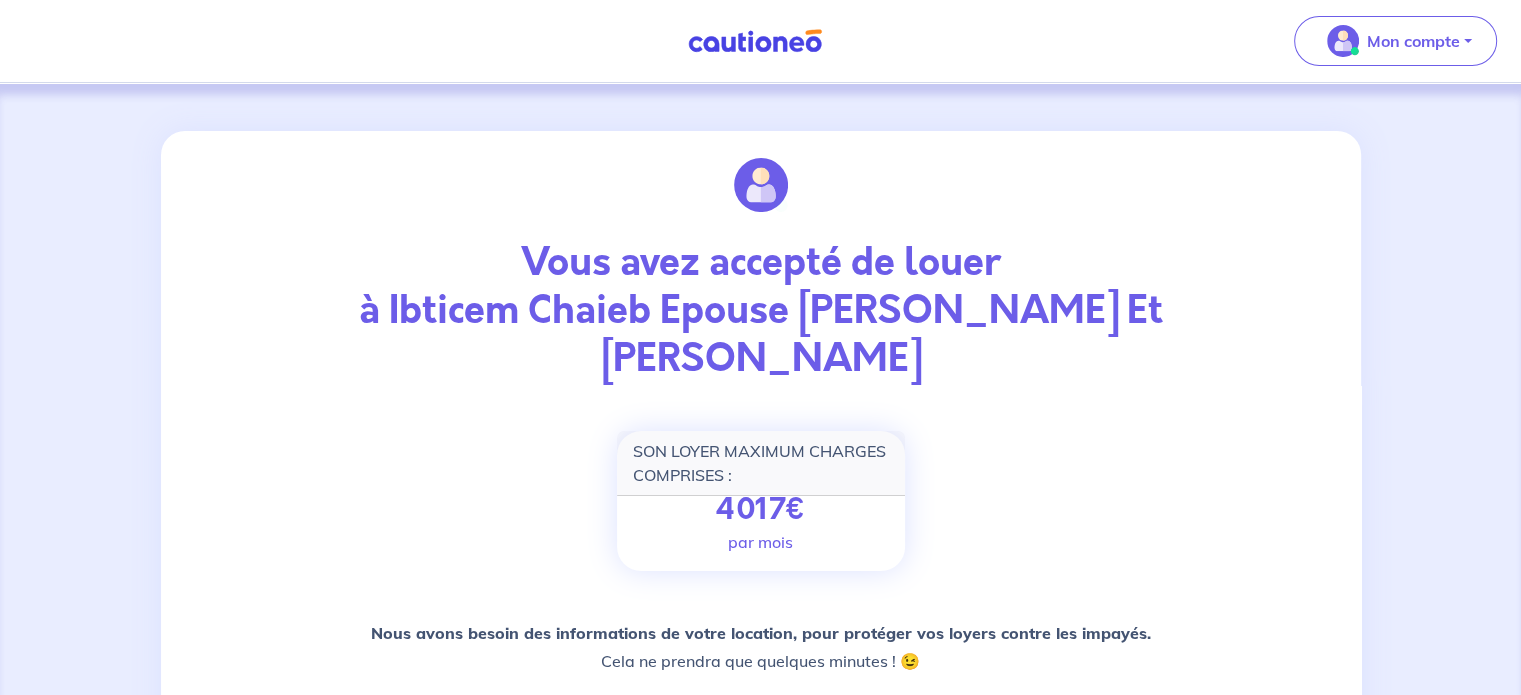 scroll, scrollTop: 100, scrollLeft: 0, axis: vertical 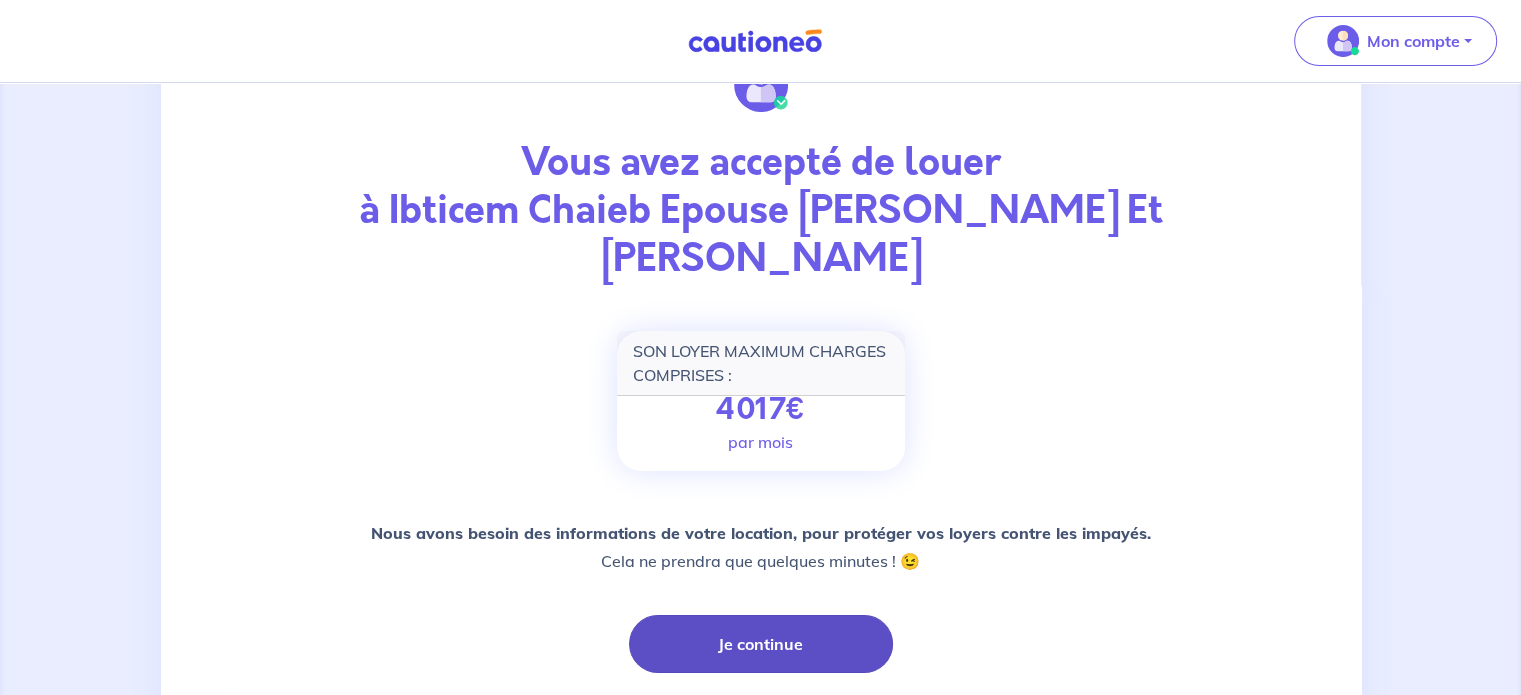 click on "Je continue" at bounding box center (761, 644) 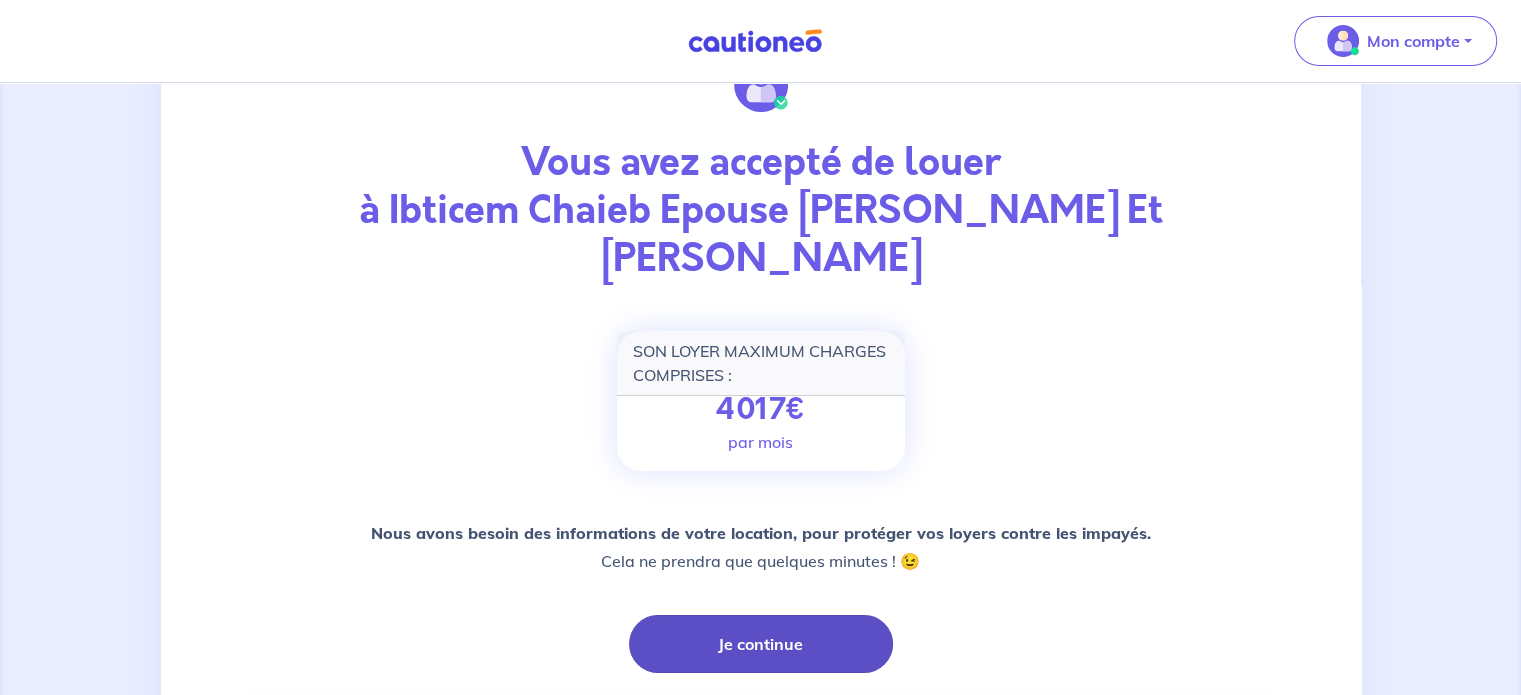 scroll, scrollTop: 0, scrollLeft: 0, axis: both 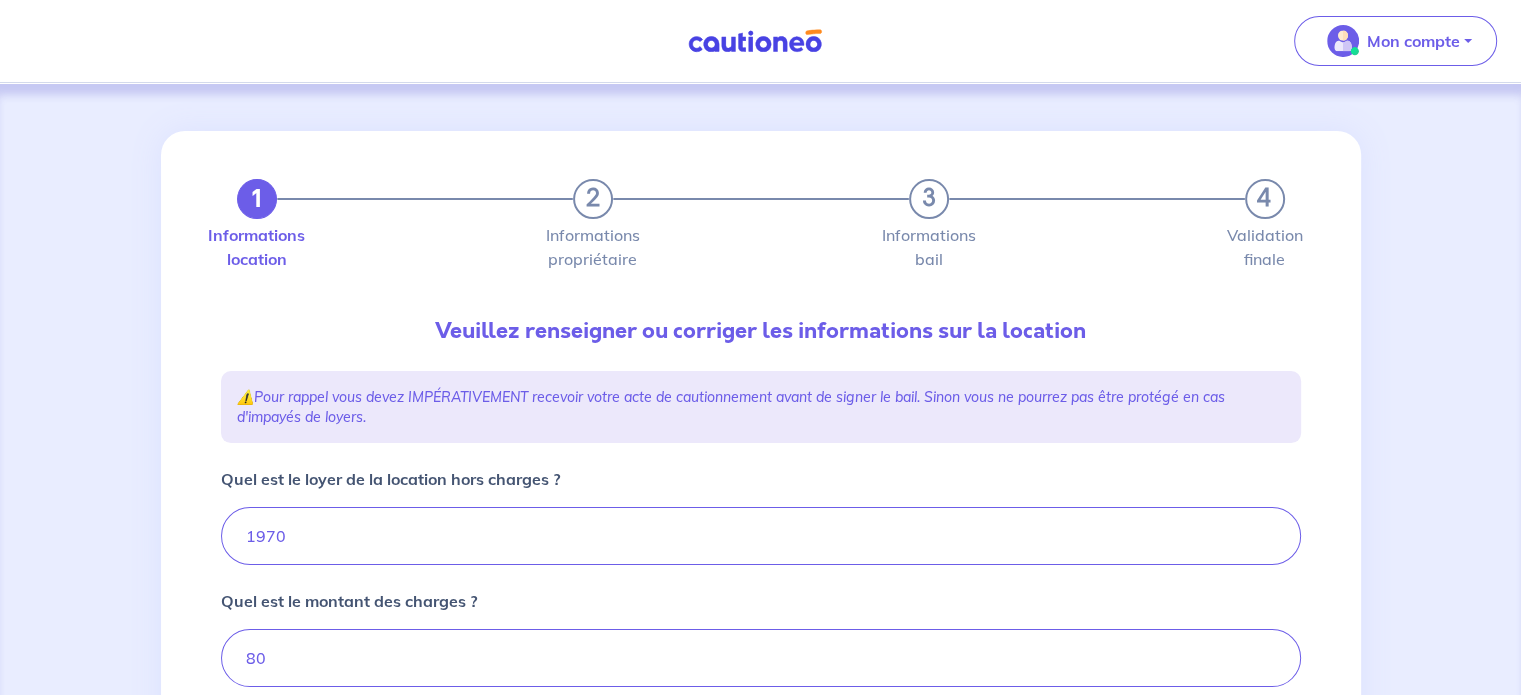 type on "2050" 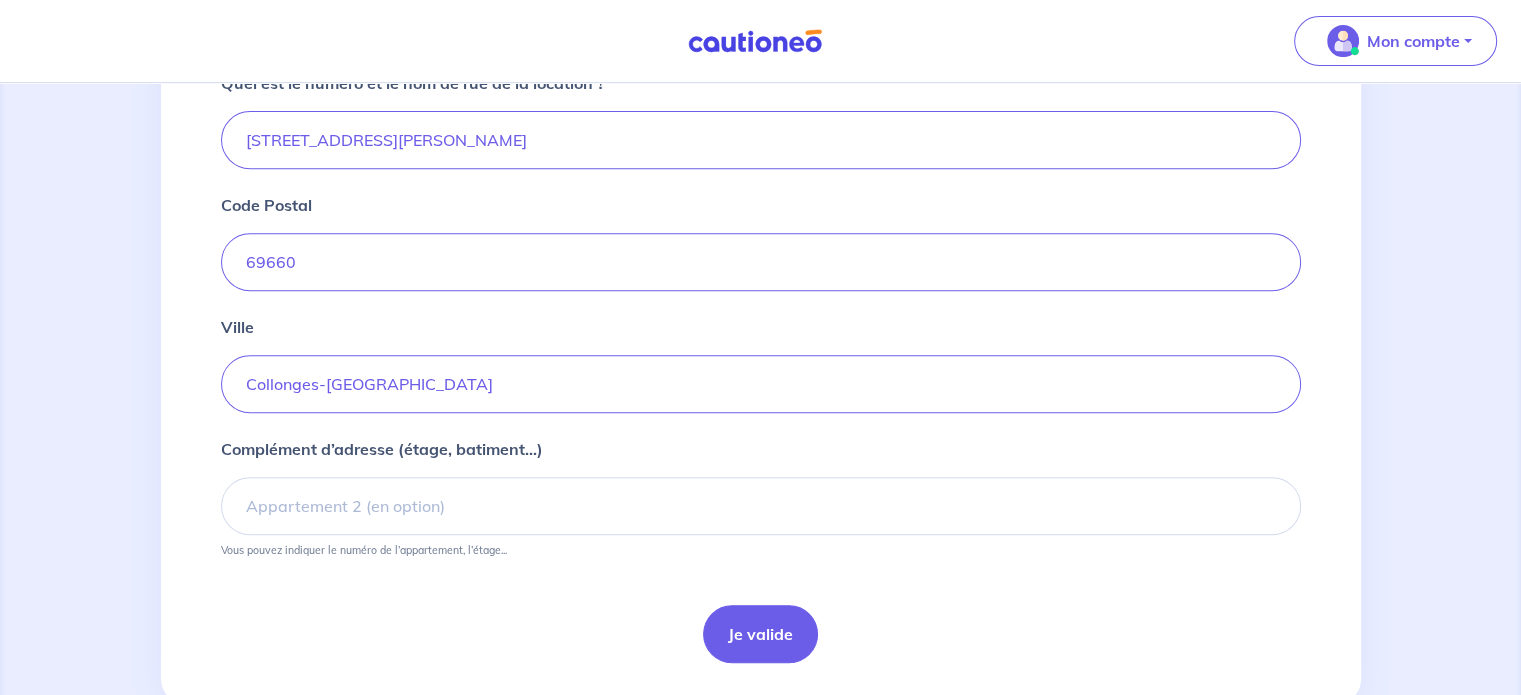 scroll, scrollTop: 836, scrollLeft: 0, axis: vertical 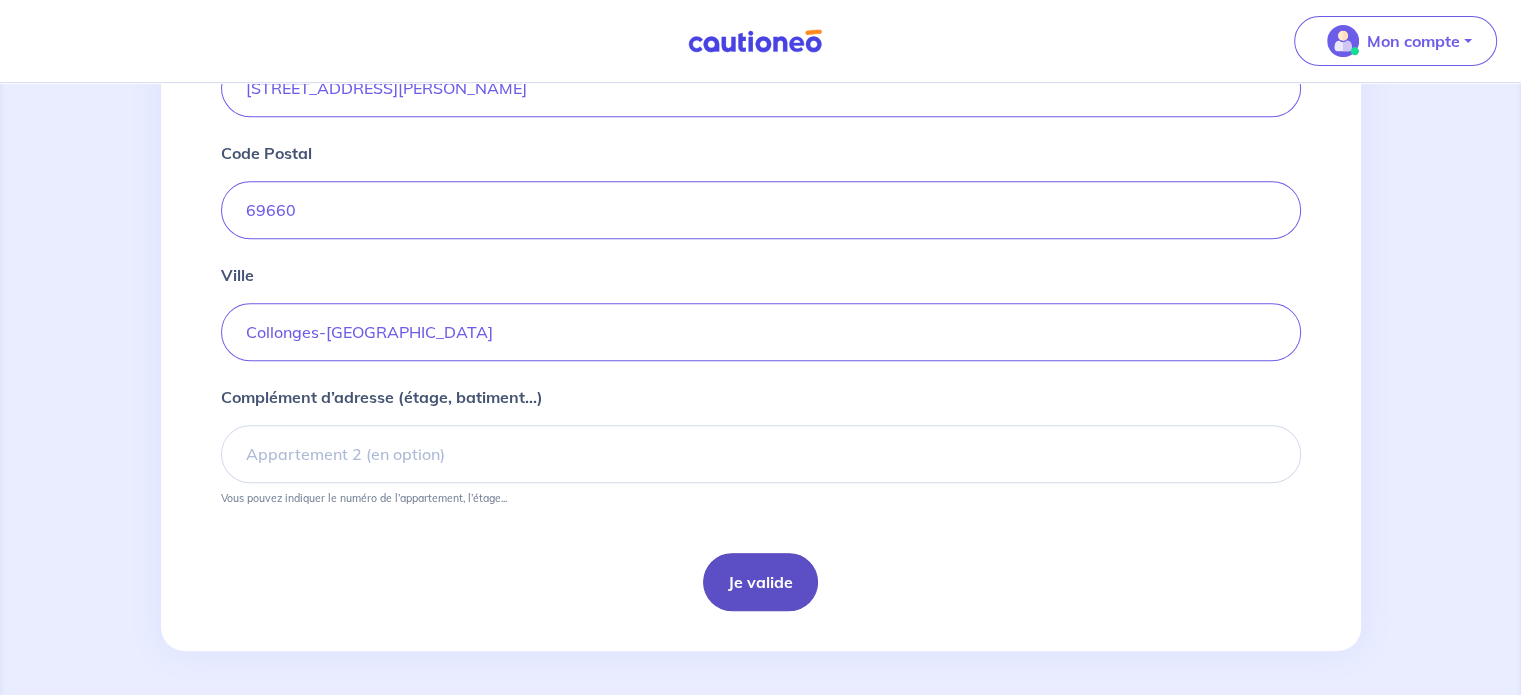 click on "Je valide" at bounding box center (760, 582) 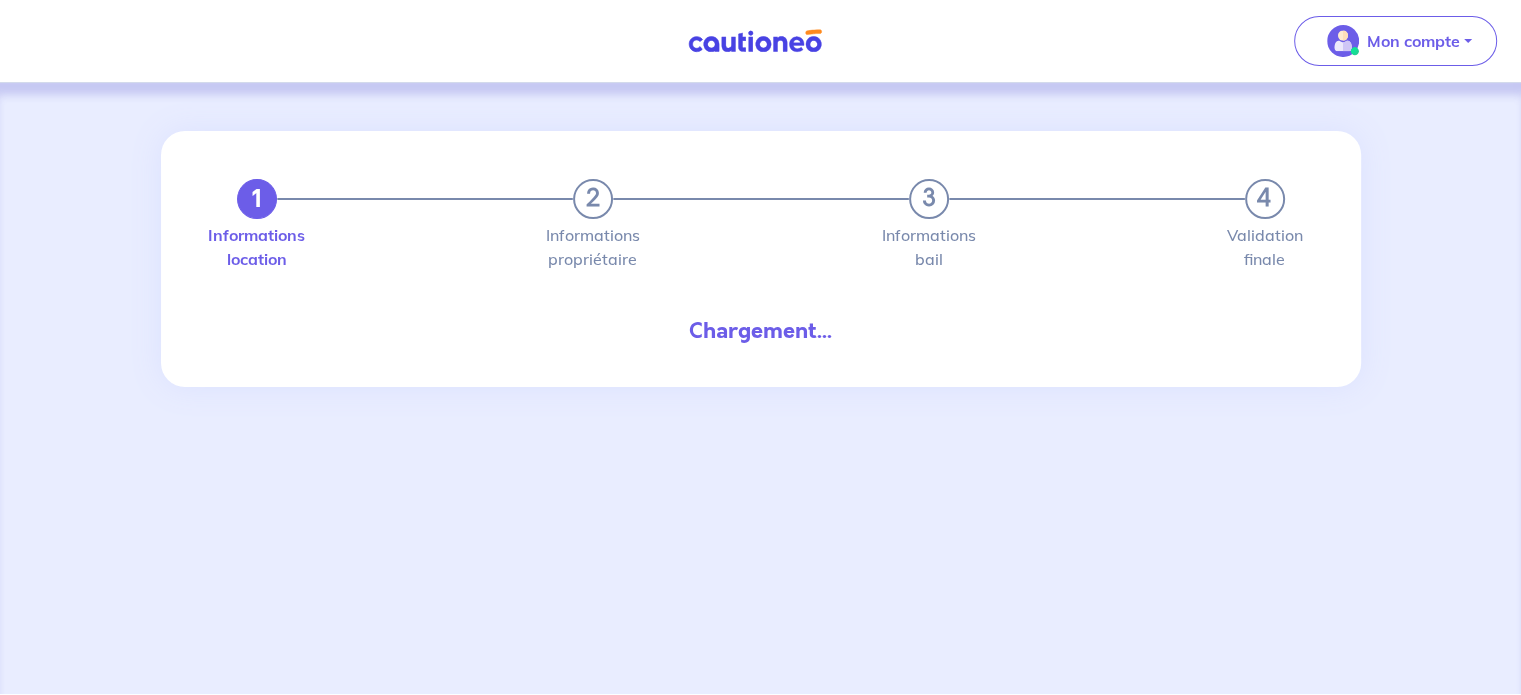scroll, scrollTop: 0, scrollLeft: 0, axis: both 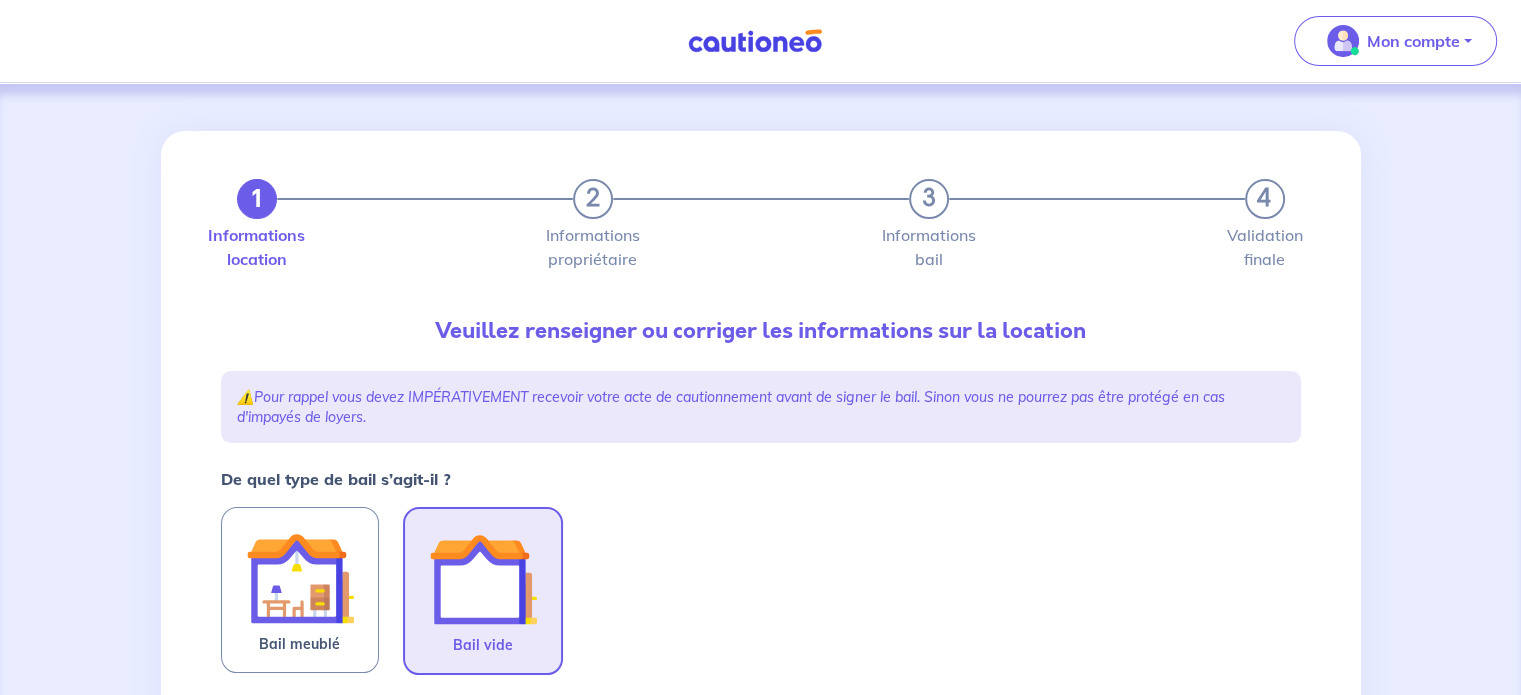 click at bounding box center [483, 579] 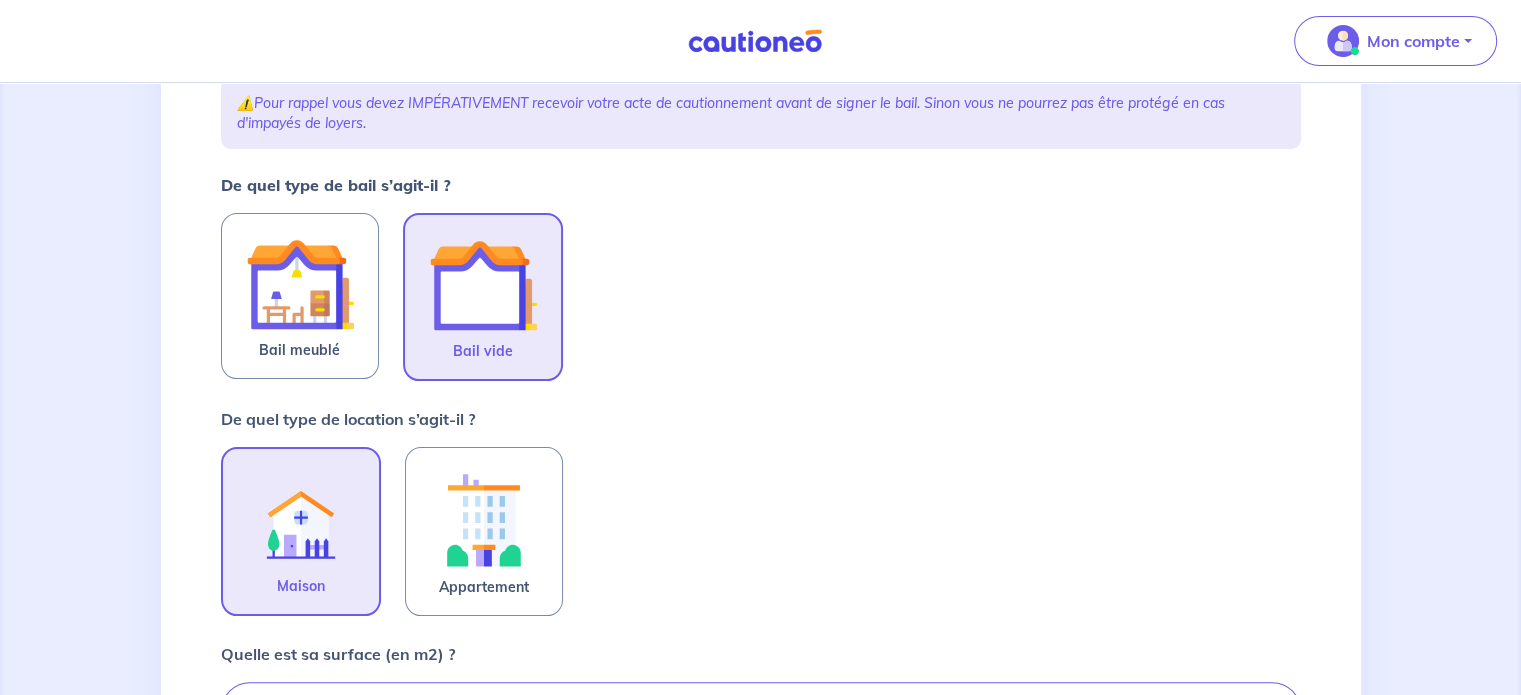 scroll, scrollTop: 300, scrollLeft: 0, axis: vertical 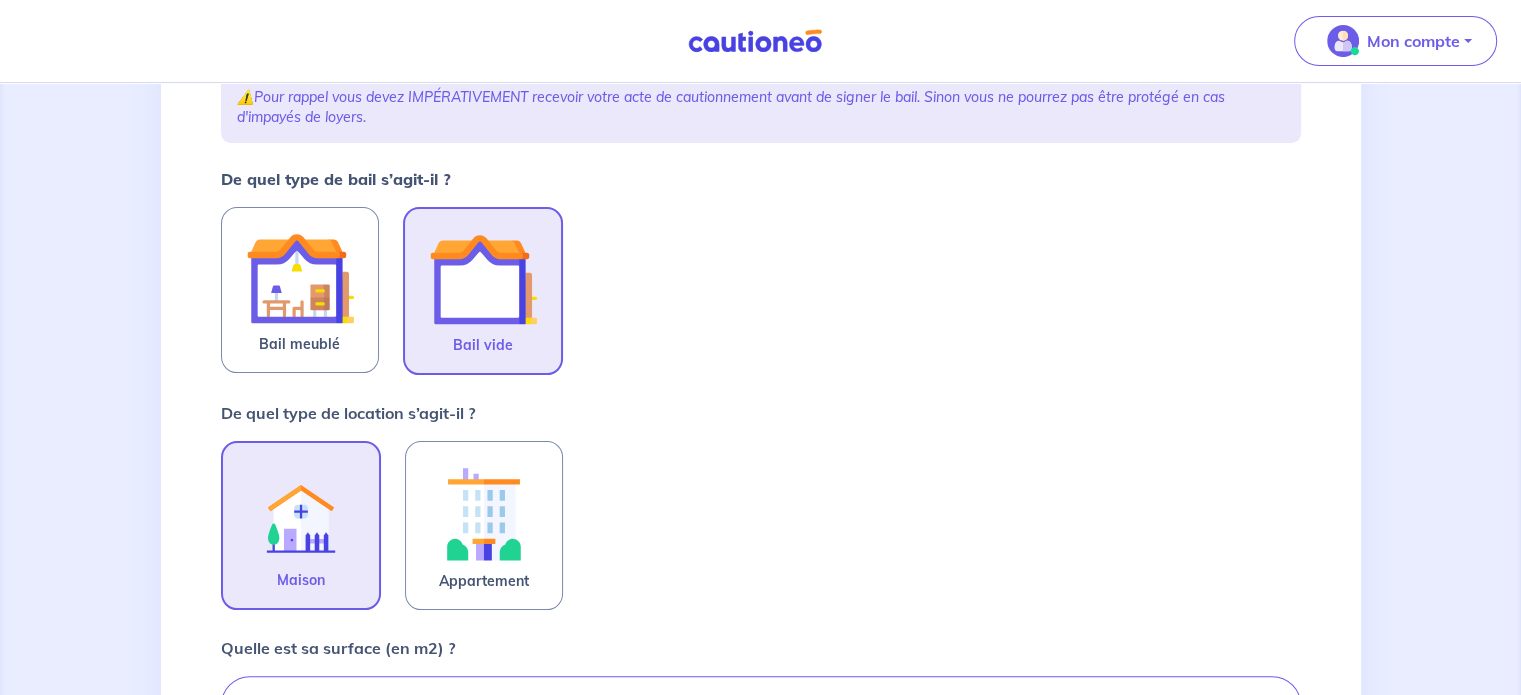 click at bounding box center (301, 513) 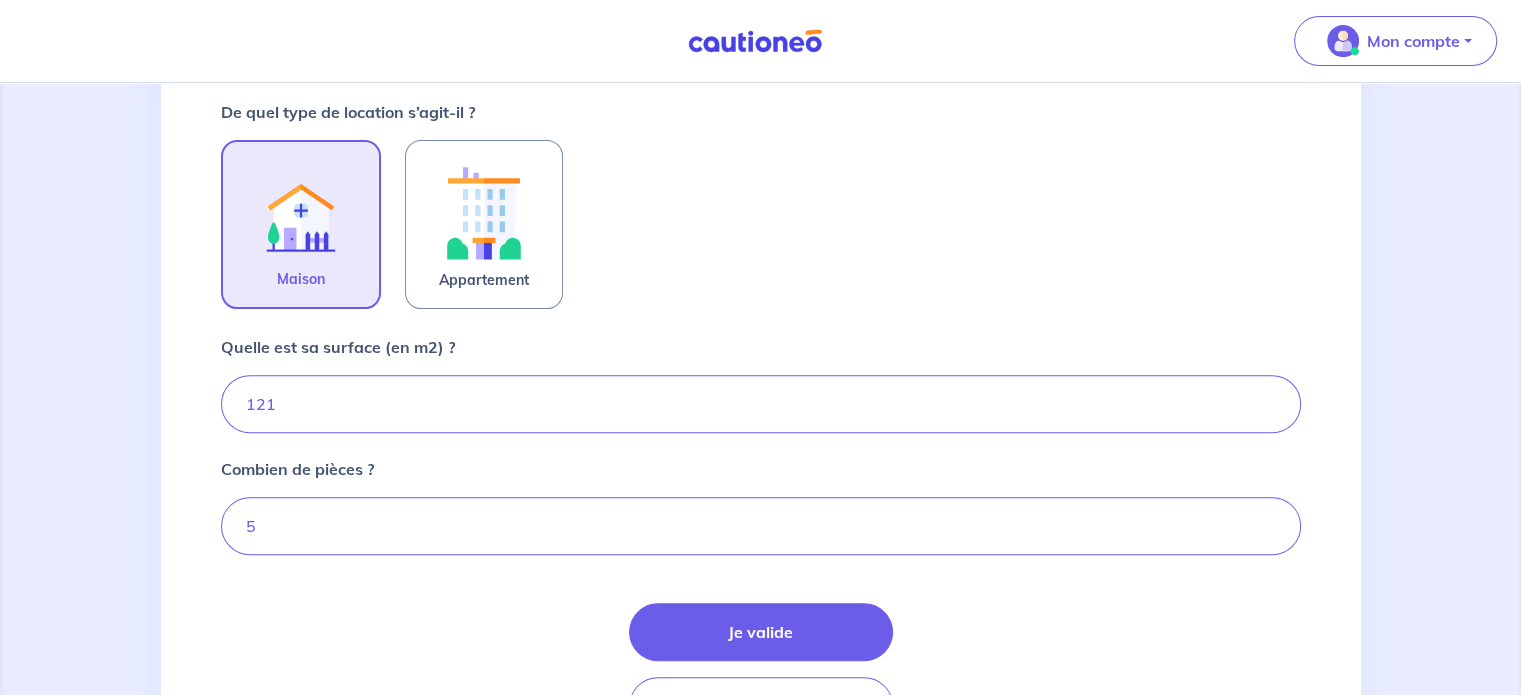 scroll, scrollTop: 700, scrollLeft: 0, axis: vertical 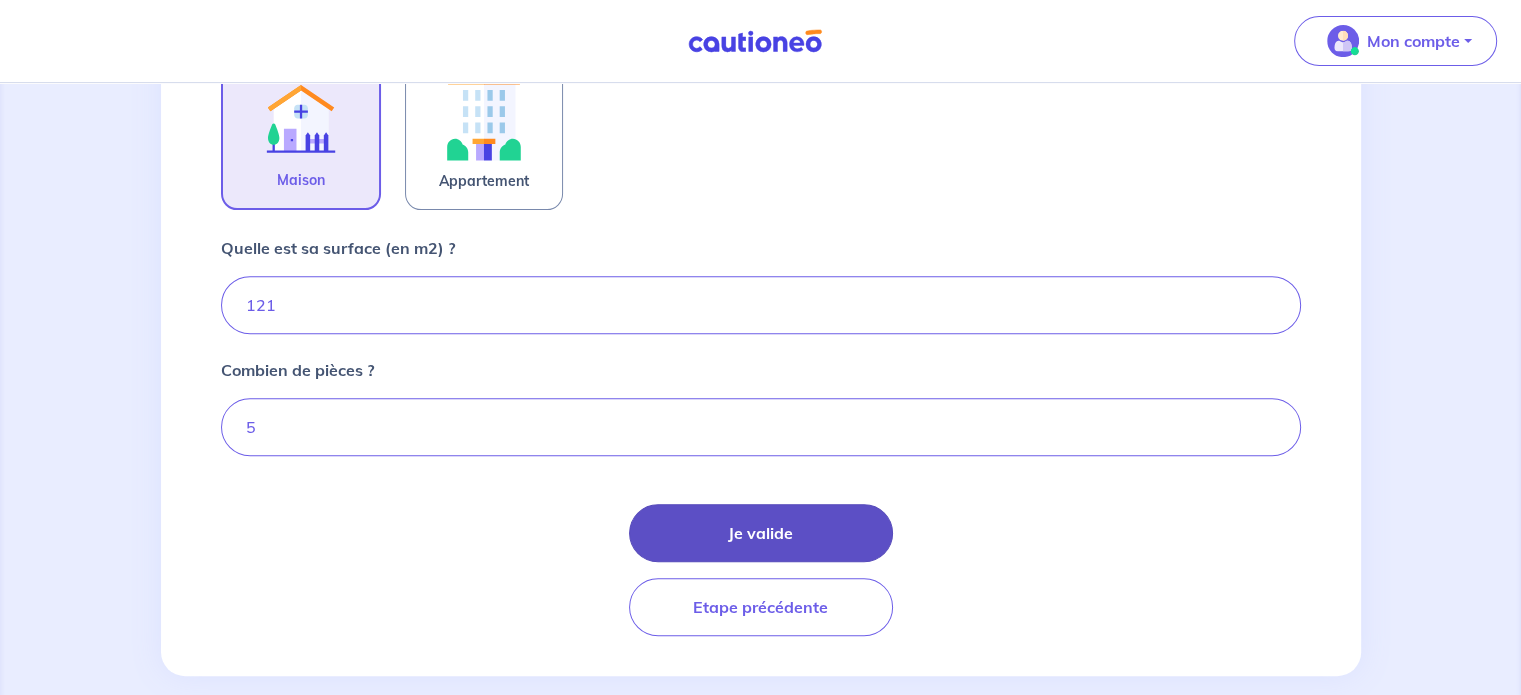 click on "Je valide" at bounding box center (761, 533) 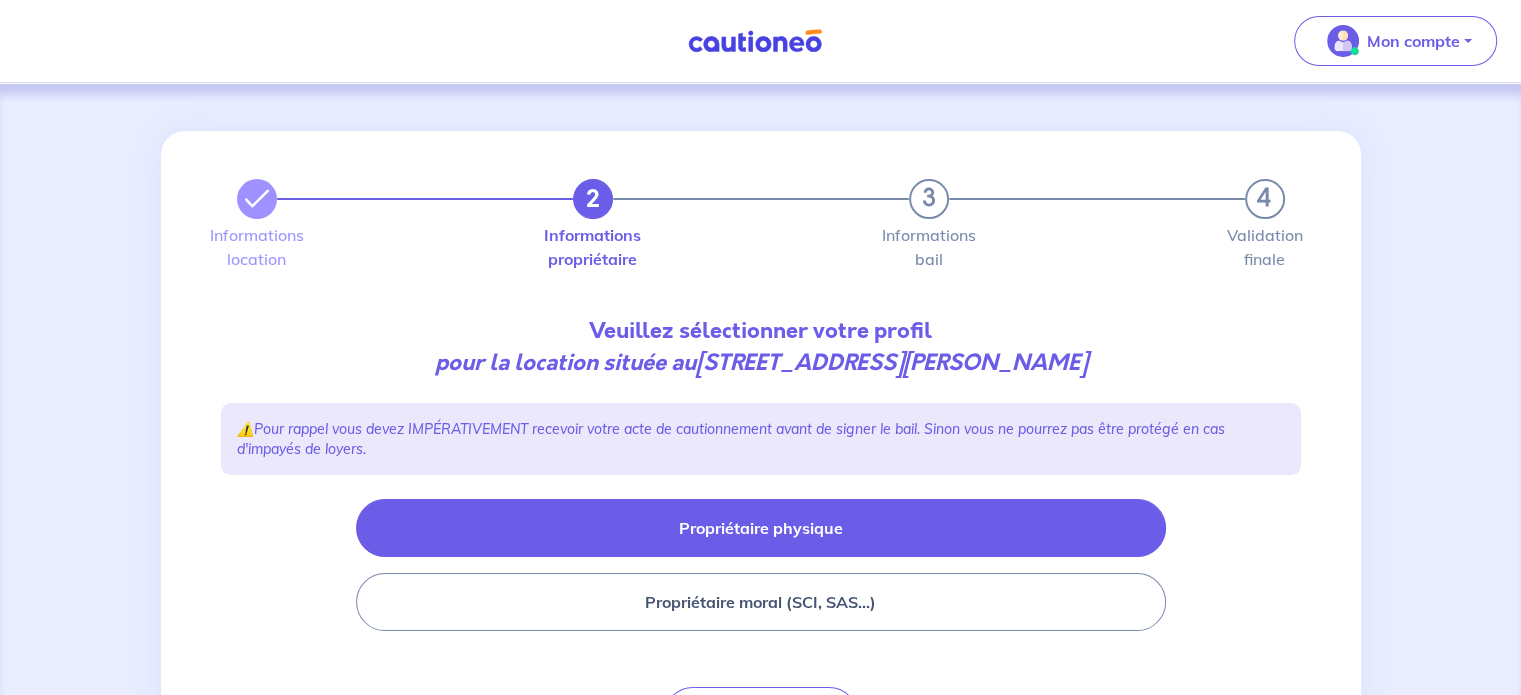 click on "Propriétaire physique" at bounding box center (761, 528) 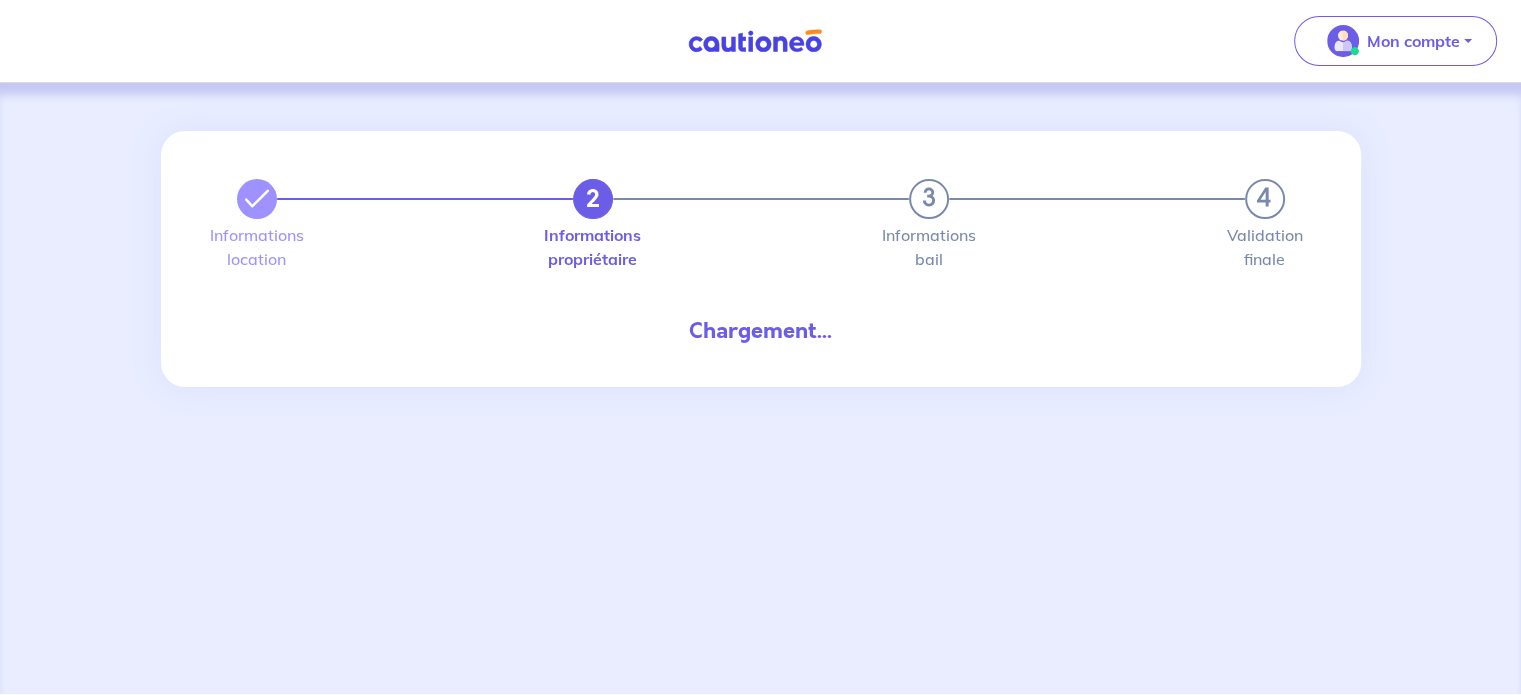 select on "FR" 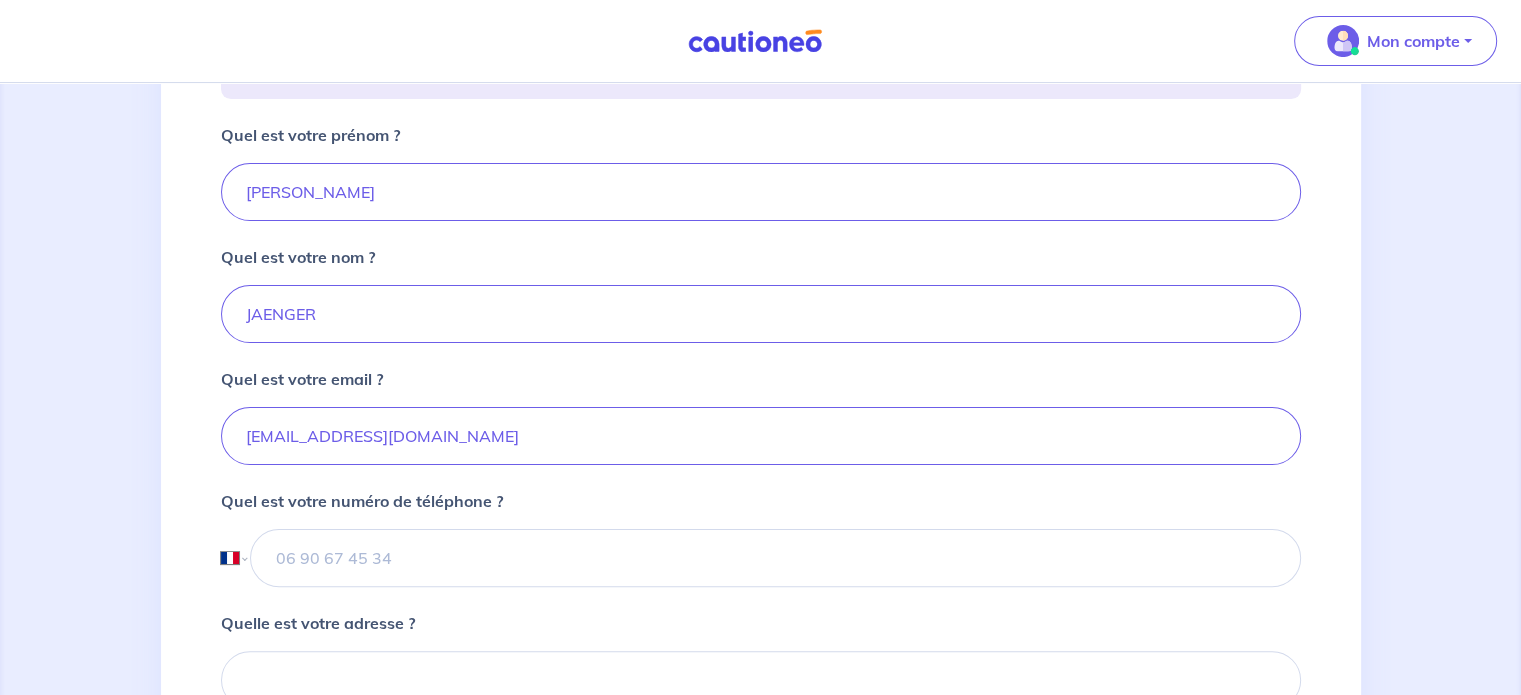 scroll, scrollTop: 400, scrollLeft: 0, axis: vertical 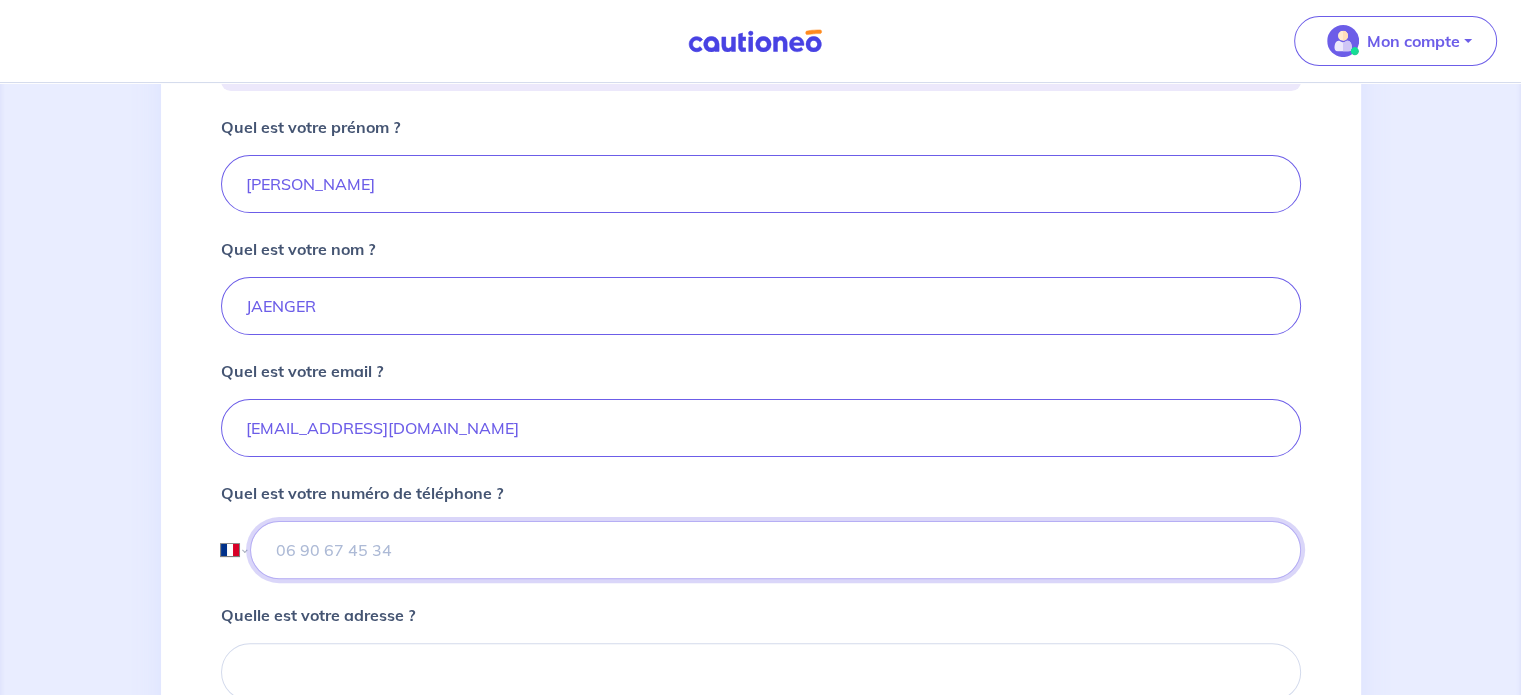 click at bounding box center [775, 550] 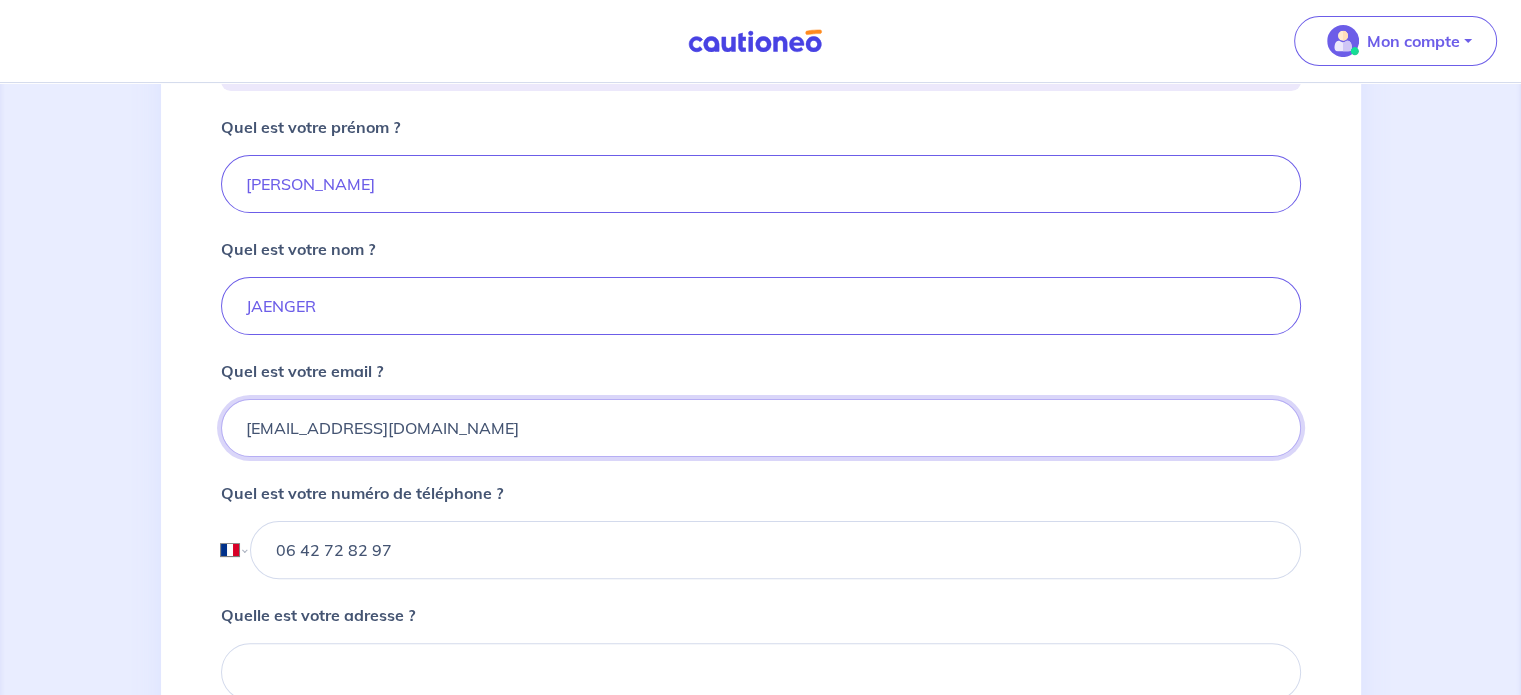 type on "[EMAIL_ADDRESS][DOMAIN_NAME]" 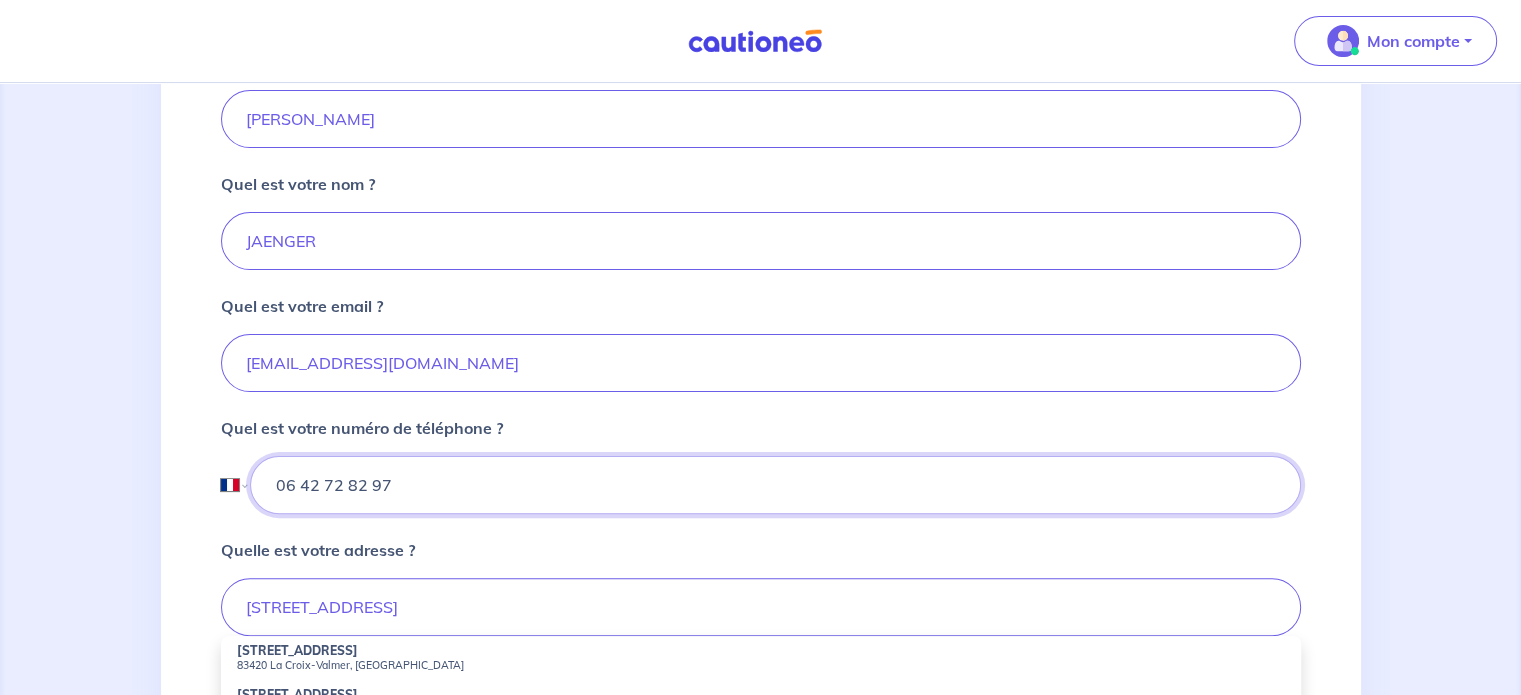 scroll, scrollTop: 500, scrollLeft: 0, axis: vertical 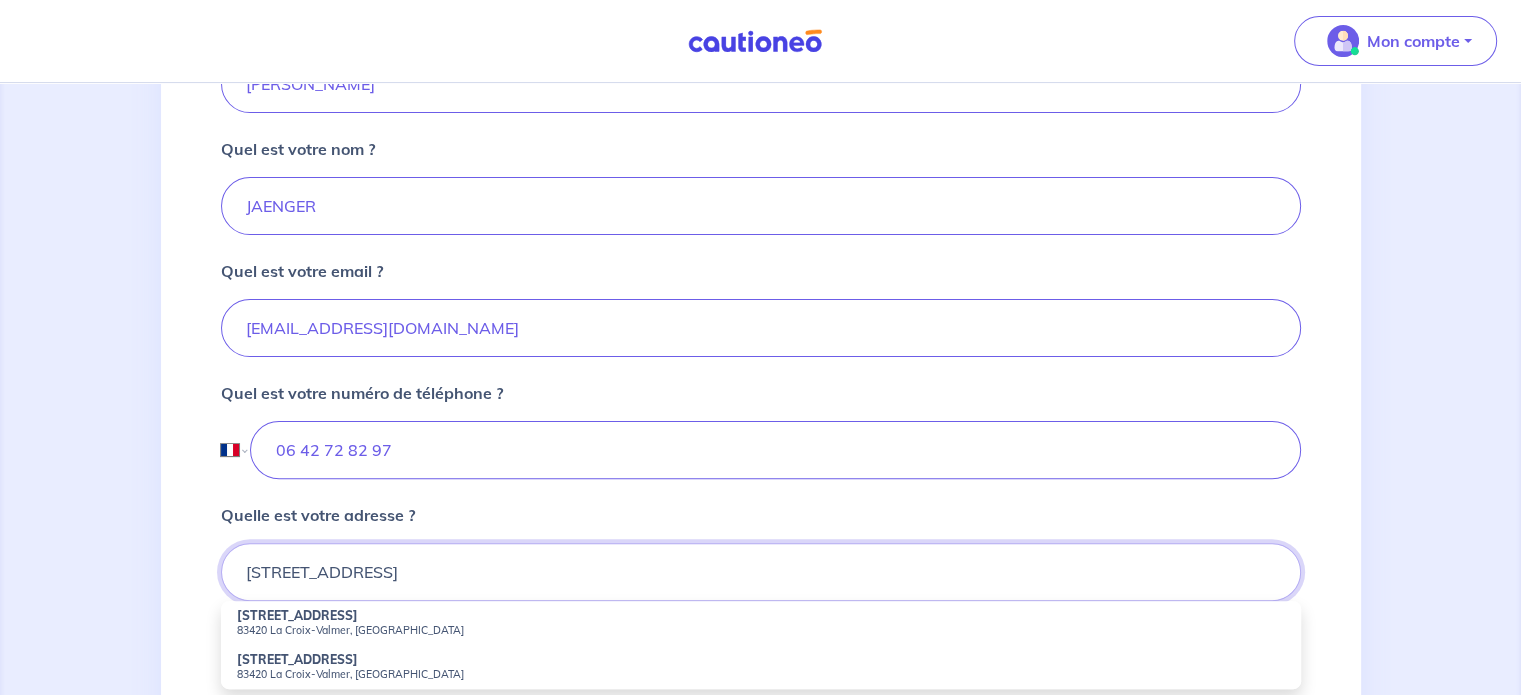click on "[STREET_ADDRESS]" at bounding box center (761, 572) 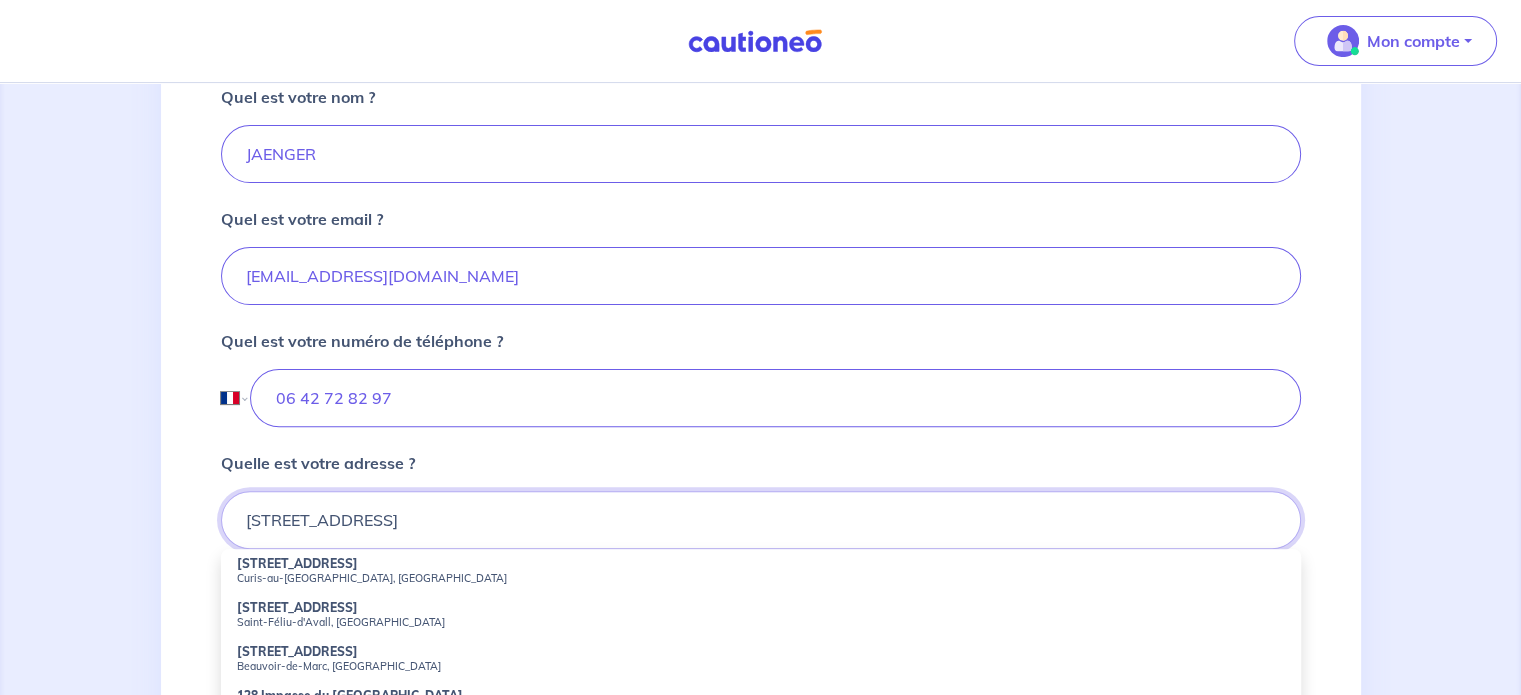 scroll, scrollTop: 600, scrollLeft: 0, axis: vertical 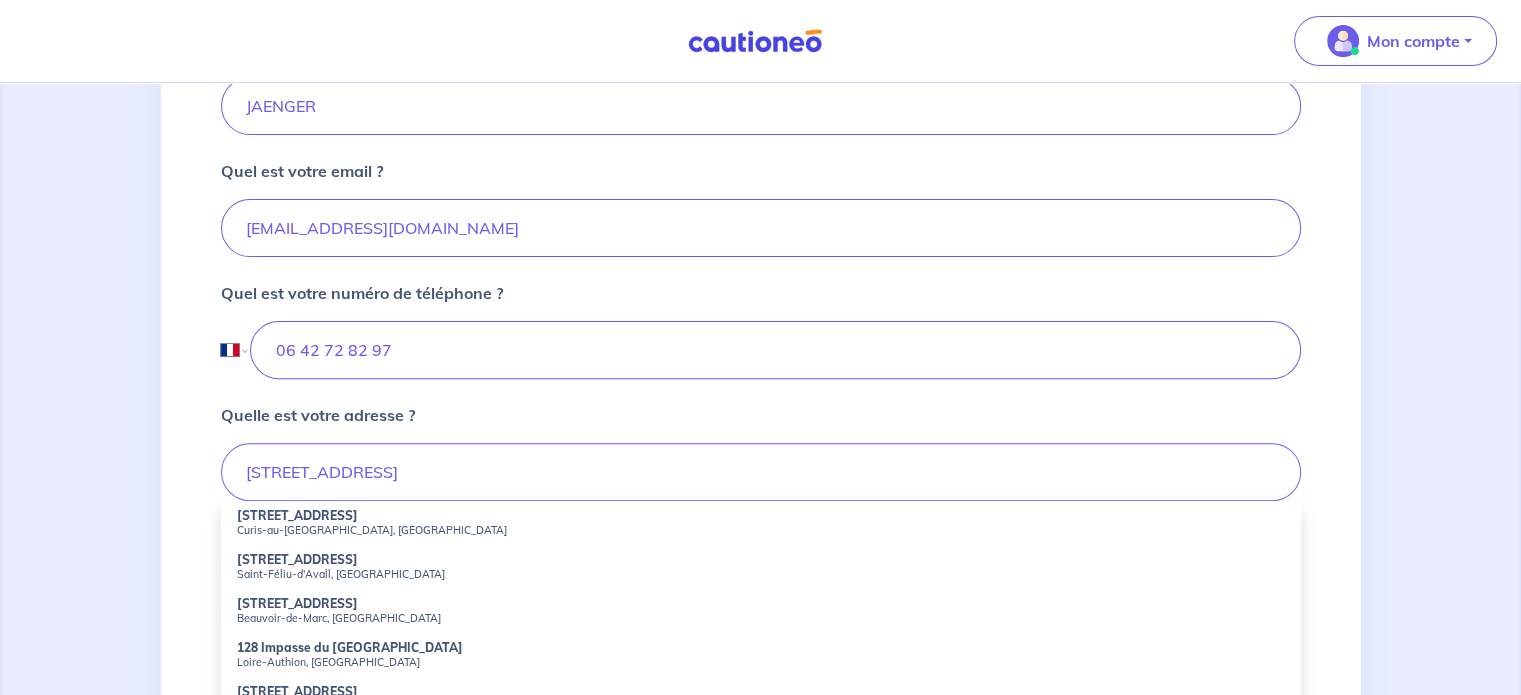 click on "[STREET_ADDRESS]" at bounding box center [297, 515] 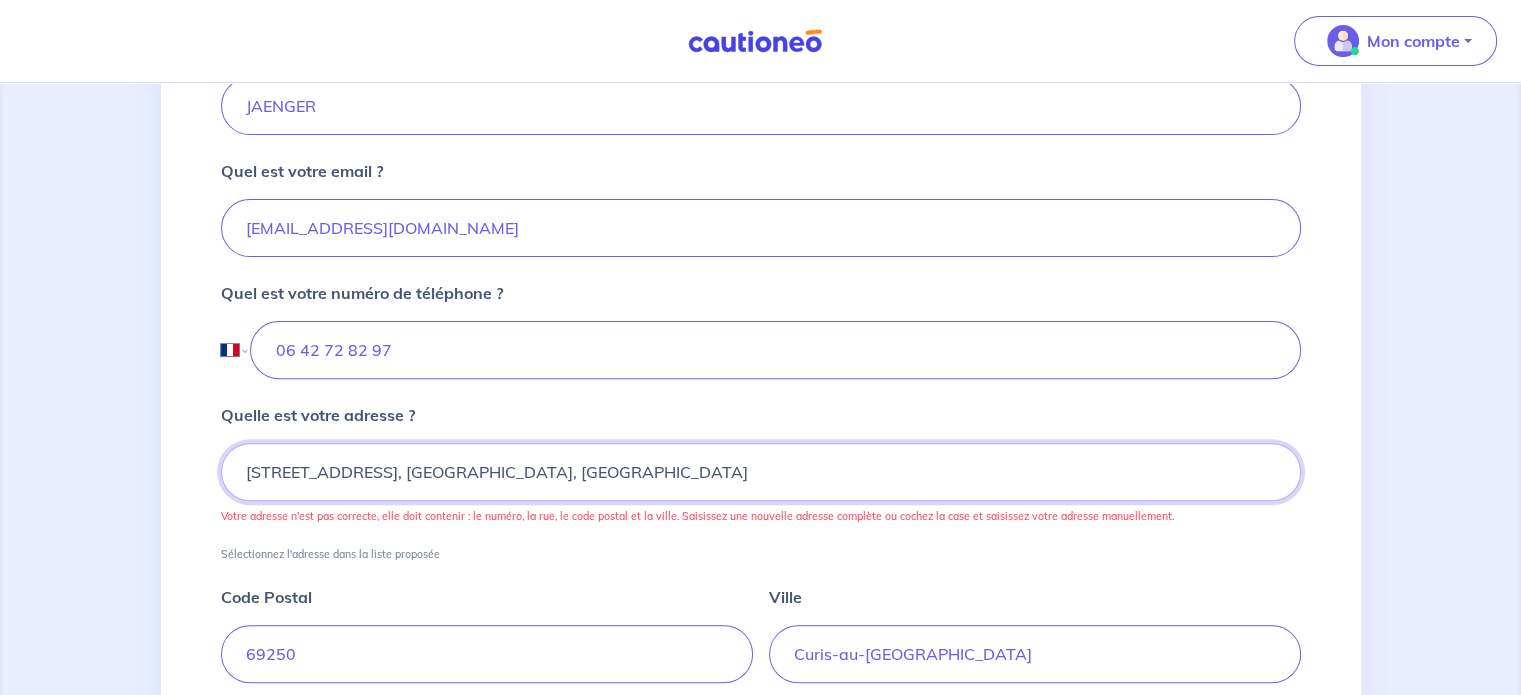 click on "[STREET_ADDRESS], [GEOGRAPHIC_DATA], [GEOGRAPHIC_DATA]" at bounding box center [761, 472] 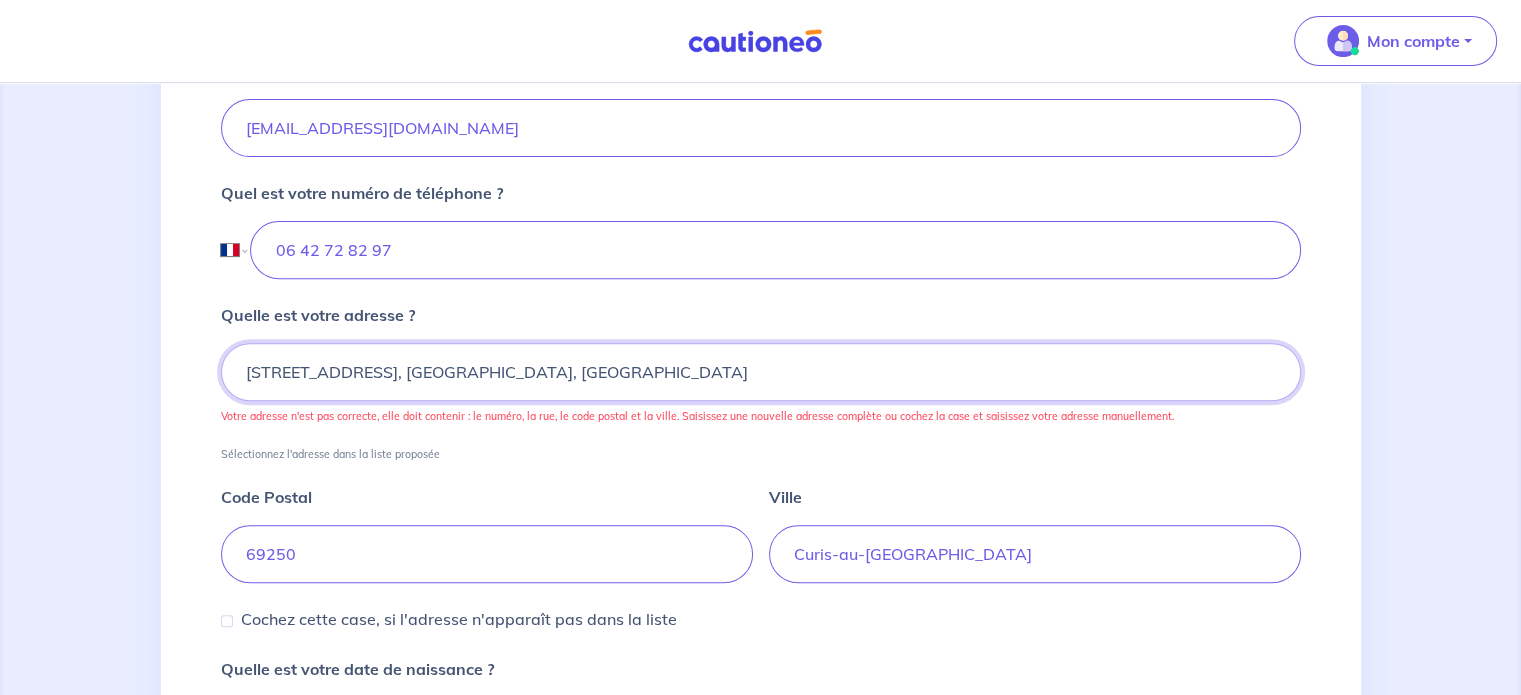 scroll, scrollTop: 600, scrollLeft: 0, axis: vertical 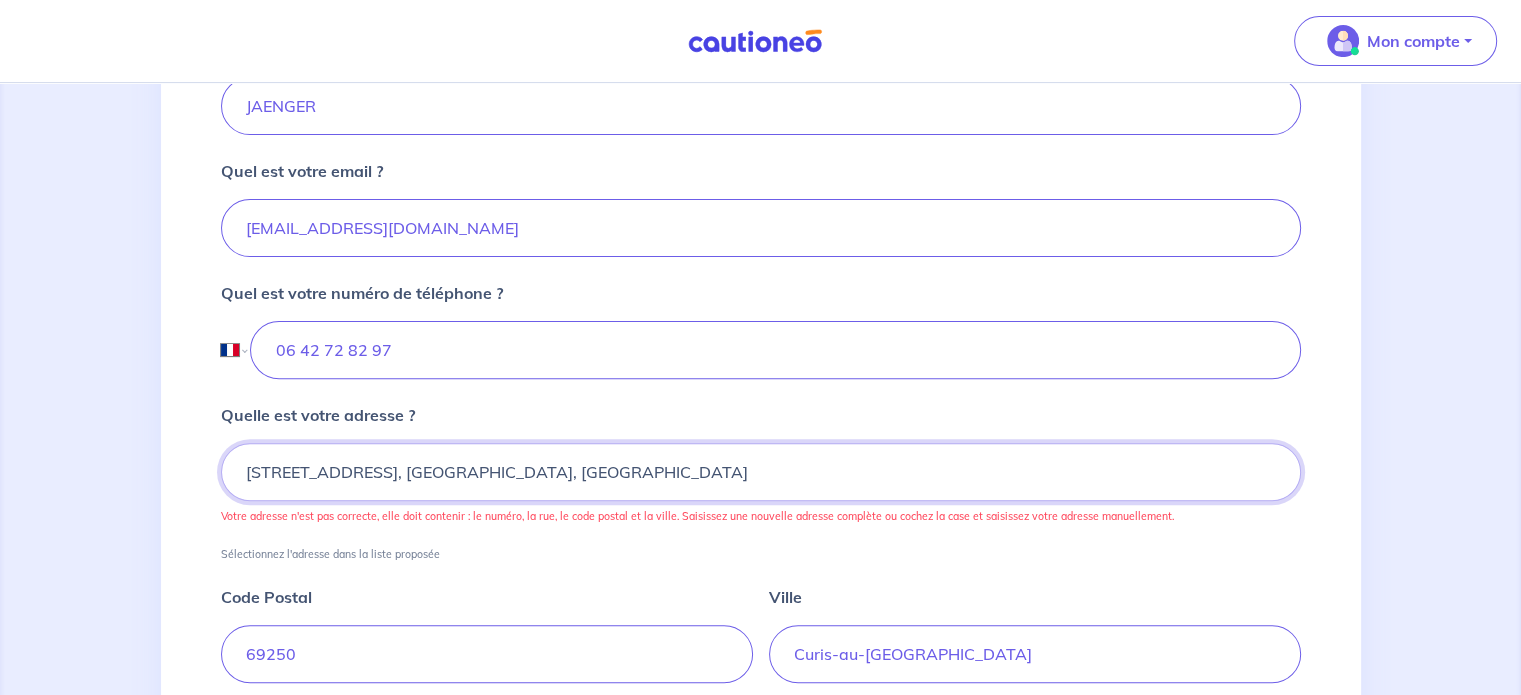 click on "[STREET_ADDRESS], [GEOGRAPHIC_DATA], [GEOGRAPHIC_DATA]" at bounding box center (761, 472) 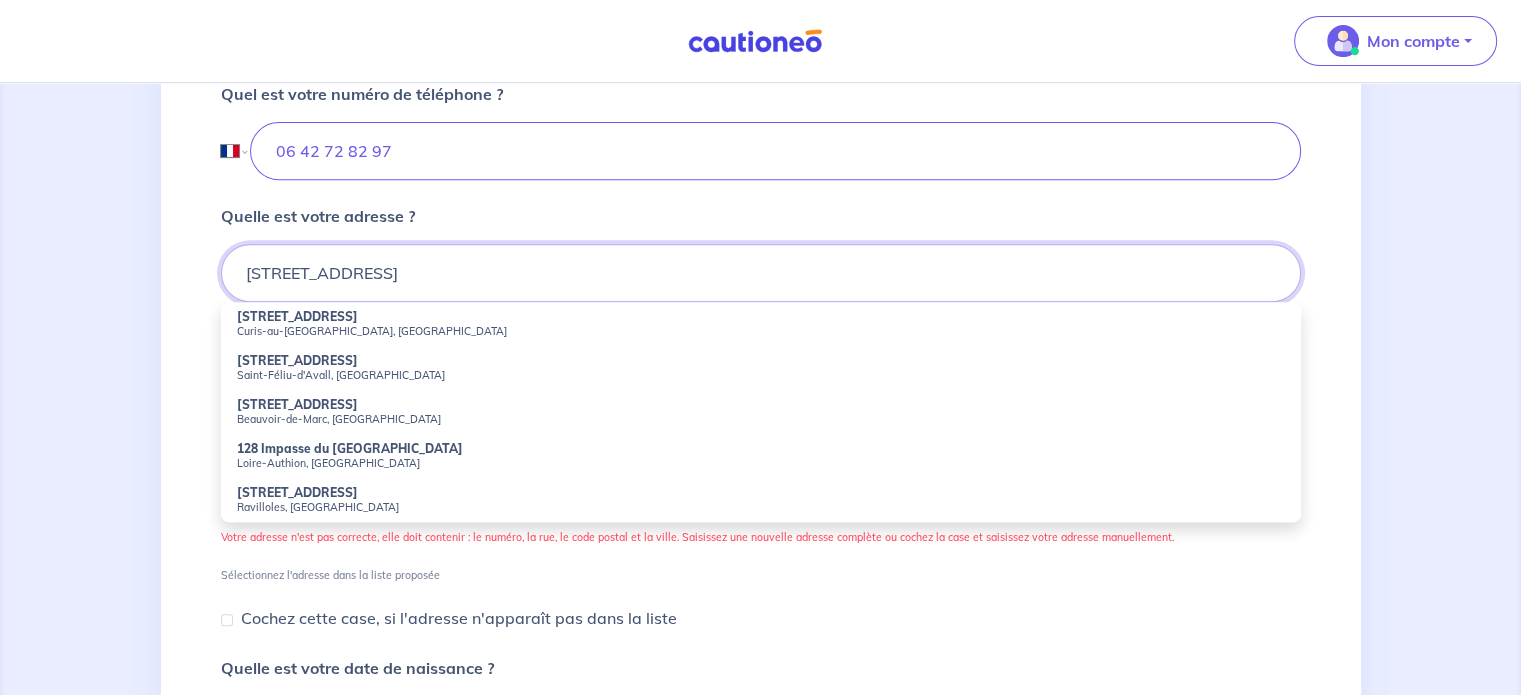 scroll, scrollTop: 800, scrollLeft: 0, axis: vertical 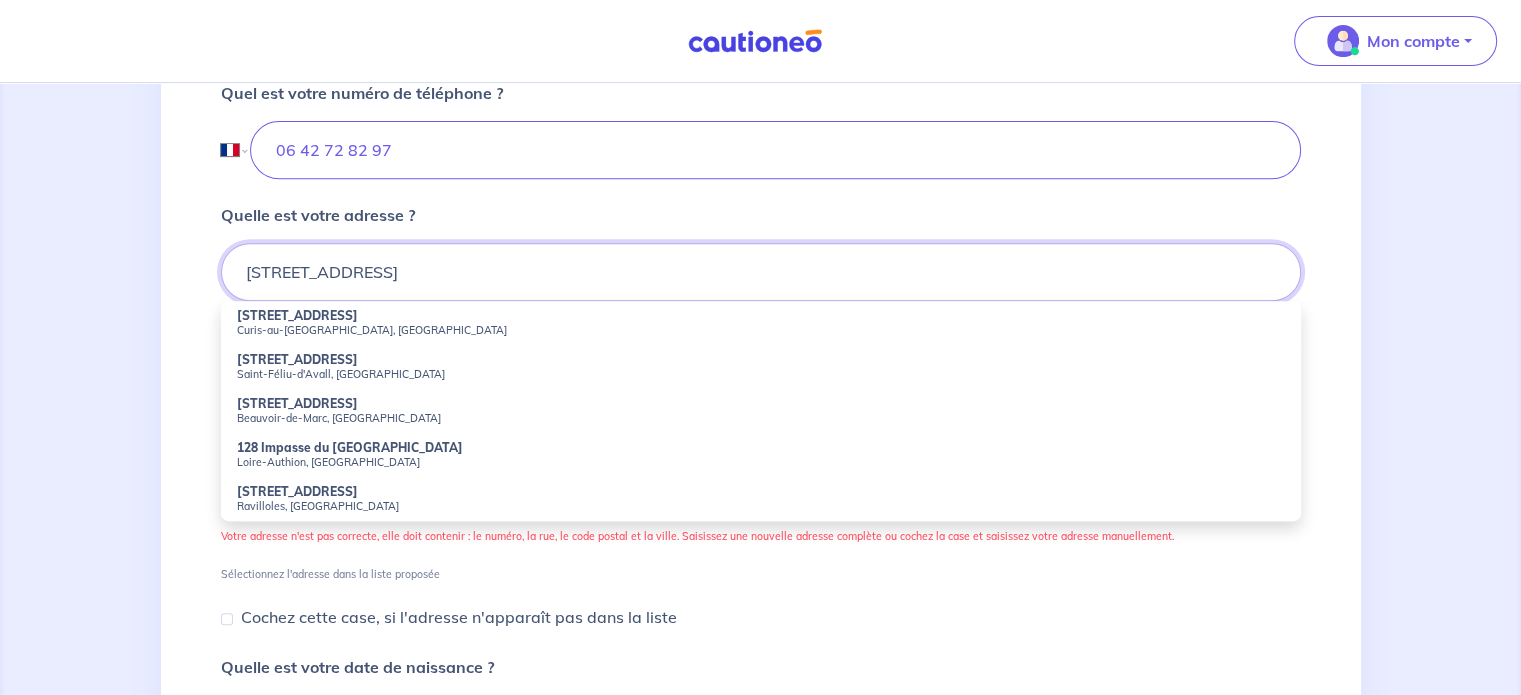 click on "[STREET_ADDRESS]" at bounding box center (761, 272) 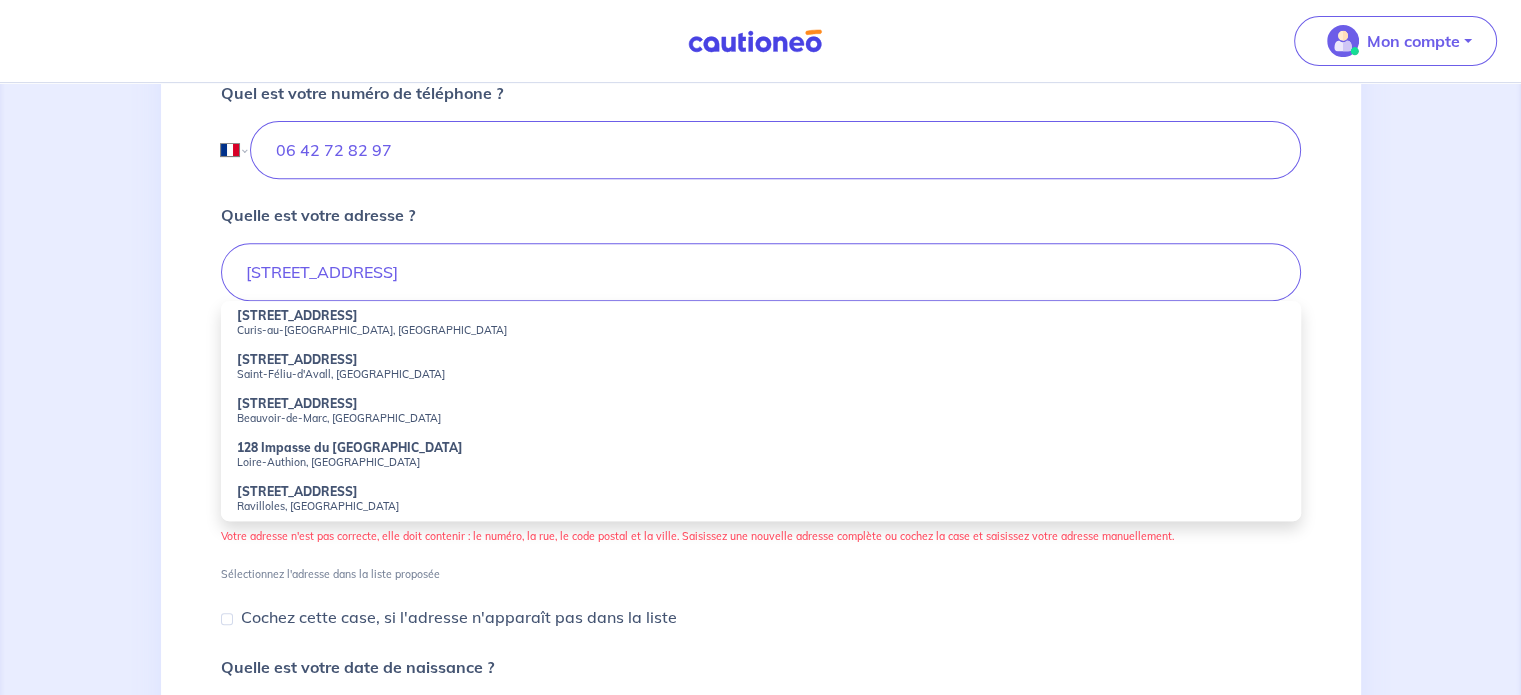 click on "[STREET_ADDRESS]" at bounding box center [297, 315] 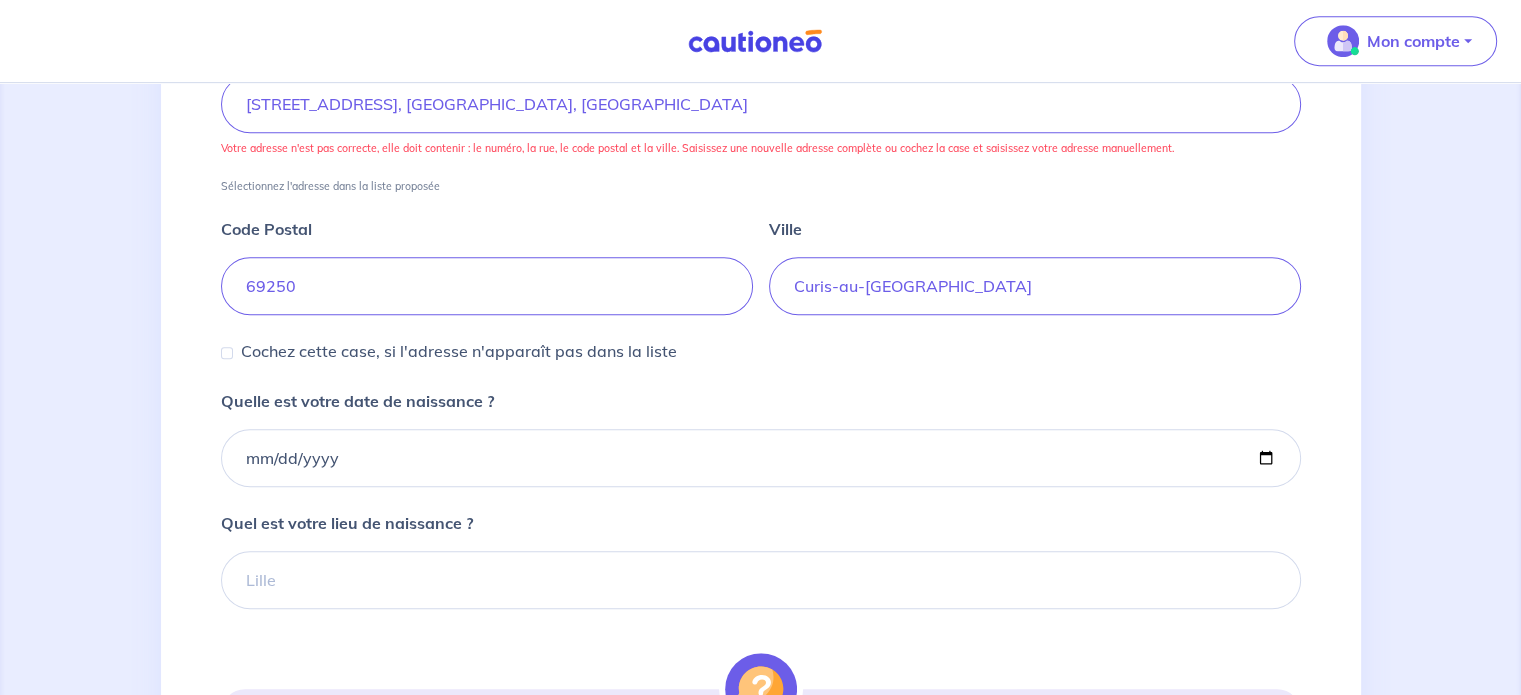 scroll, scrollTop: 1000, scrollLeft: 0, axis: vertical 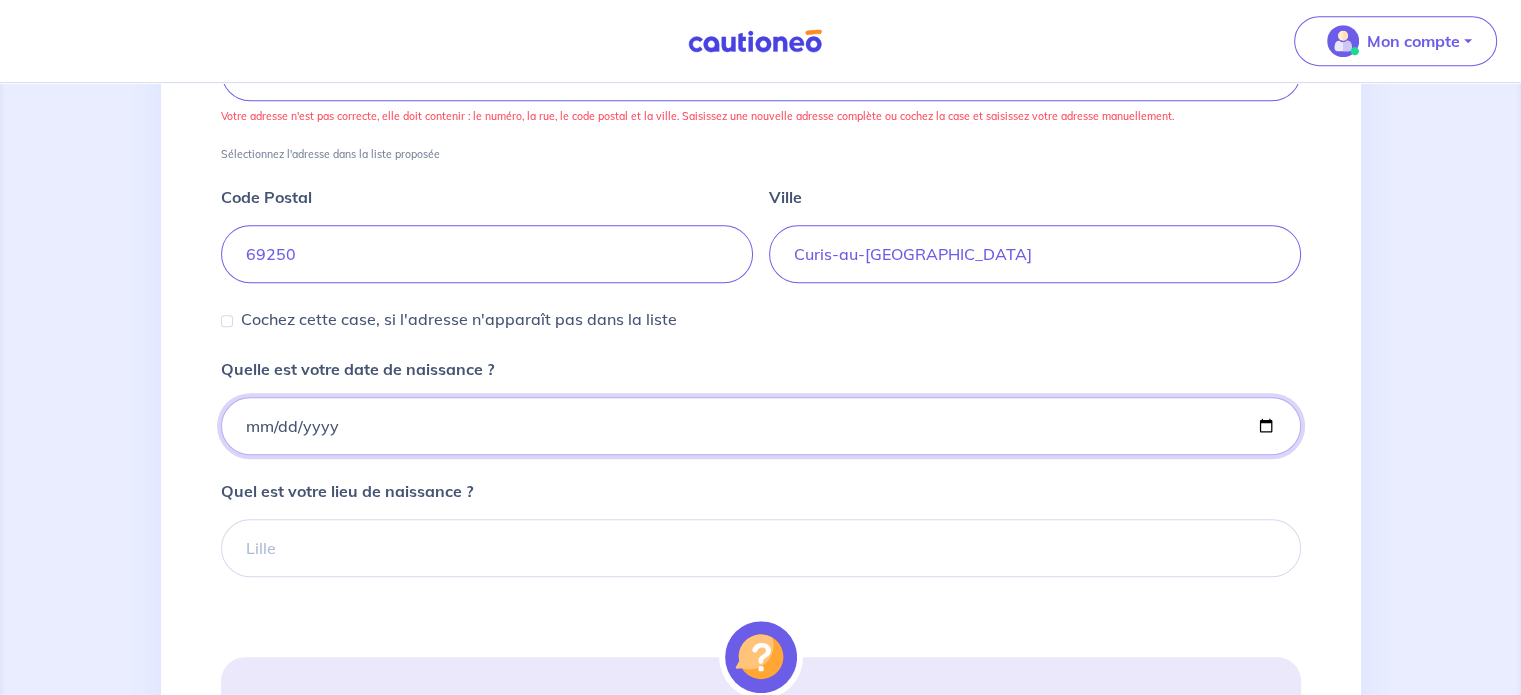 click on "Quelle est votre date de naissance ?" at bounding box center [761, 426] 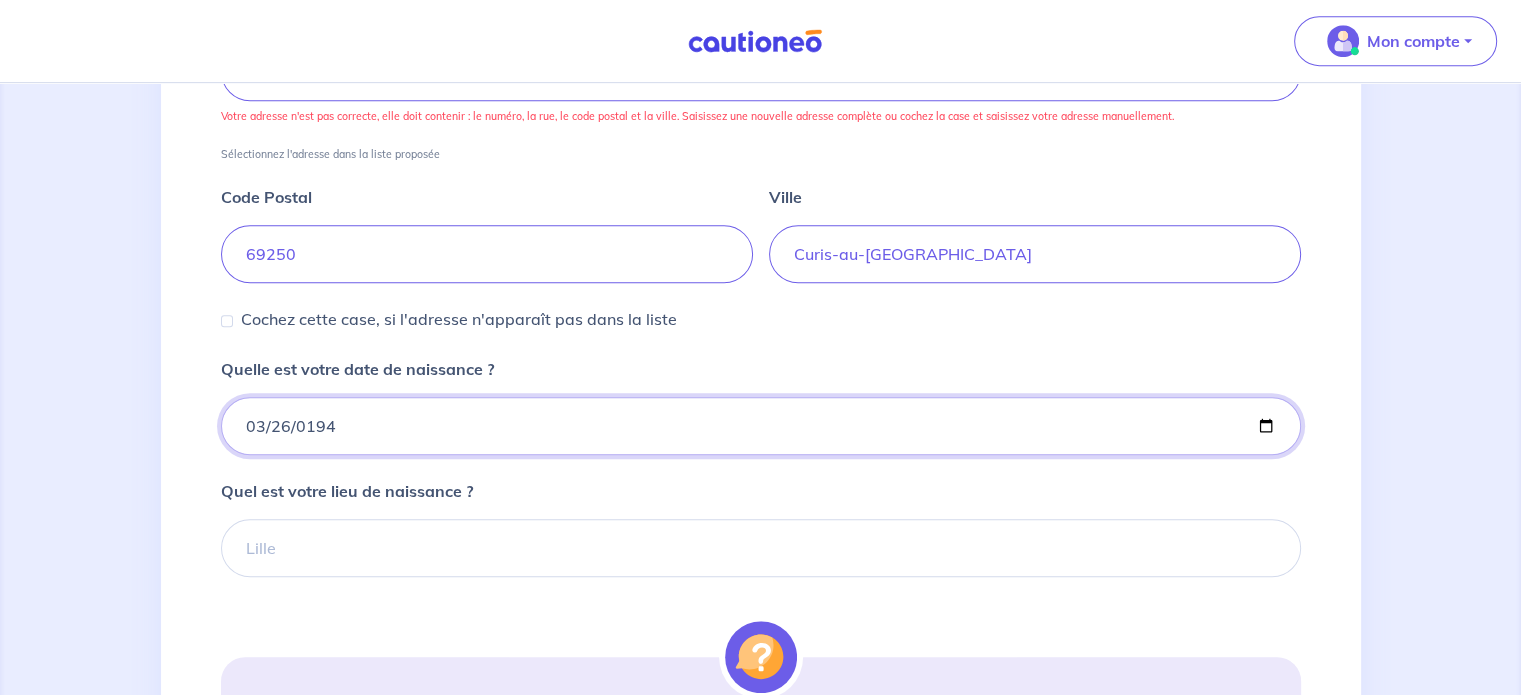 type on "[DATE]" 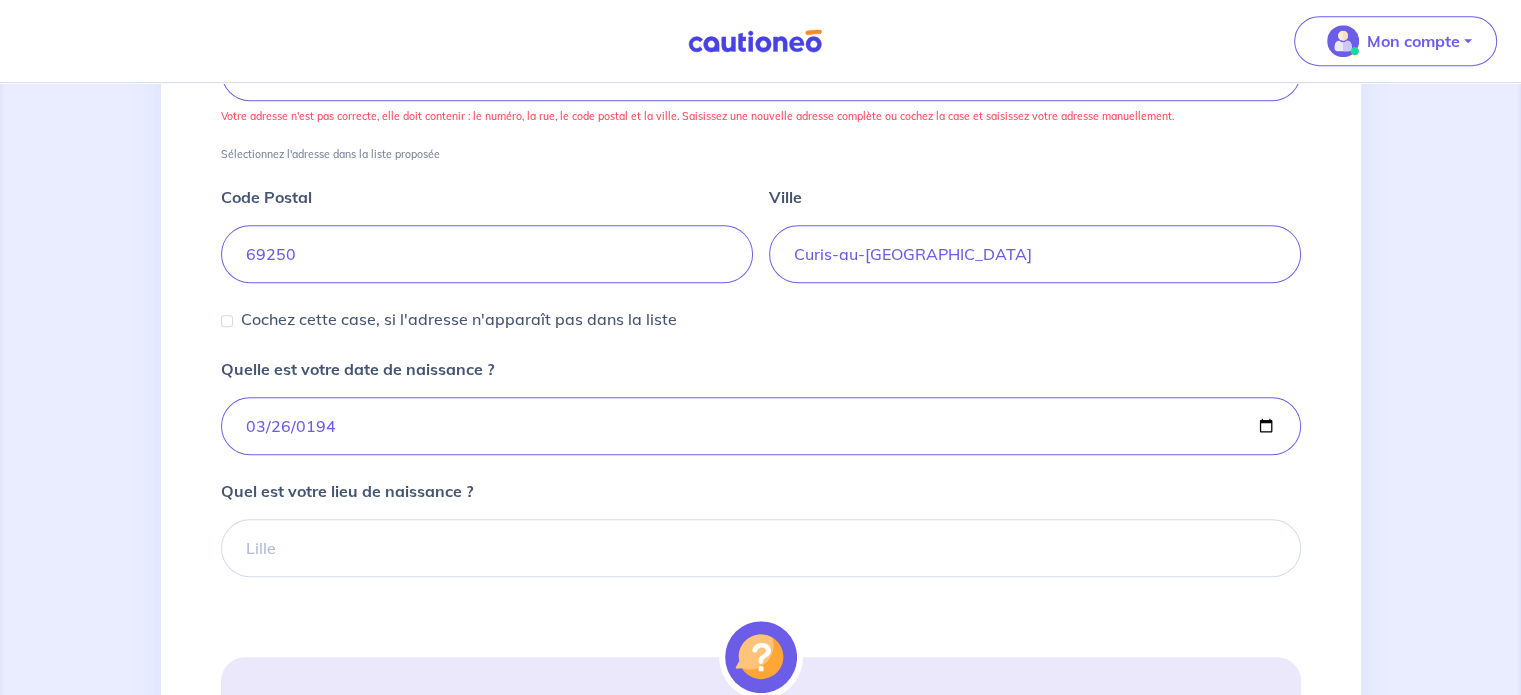 scroll, scrollTop: 900, scrollLeft: 0, axis: vertical 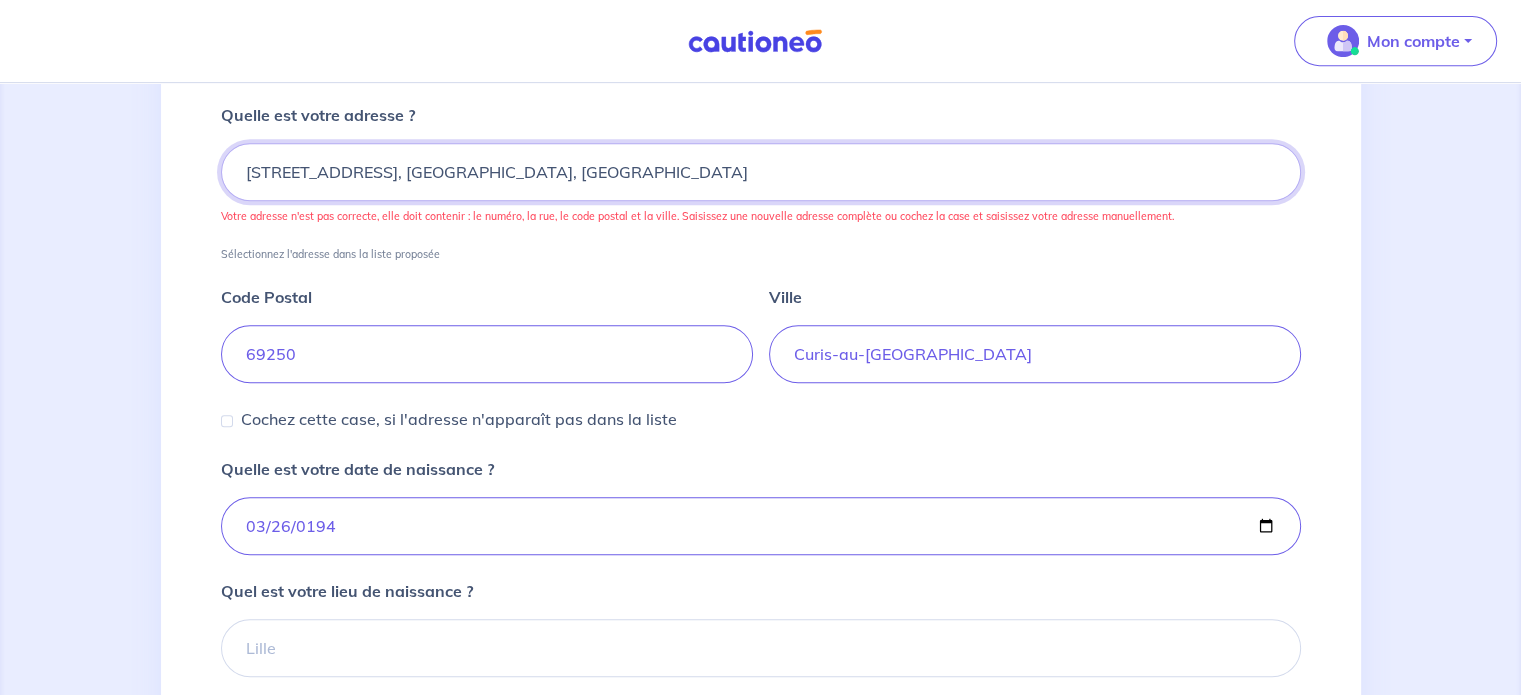 click on "[STREET_ADDRESS], [GEOGRAPHIC_DATA], [GEOGRAPHIC_DATA]" at bounding box center (761, 172) 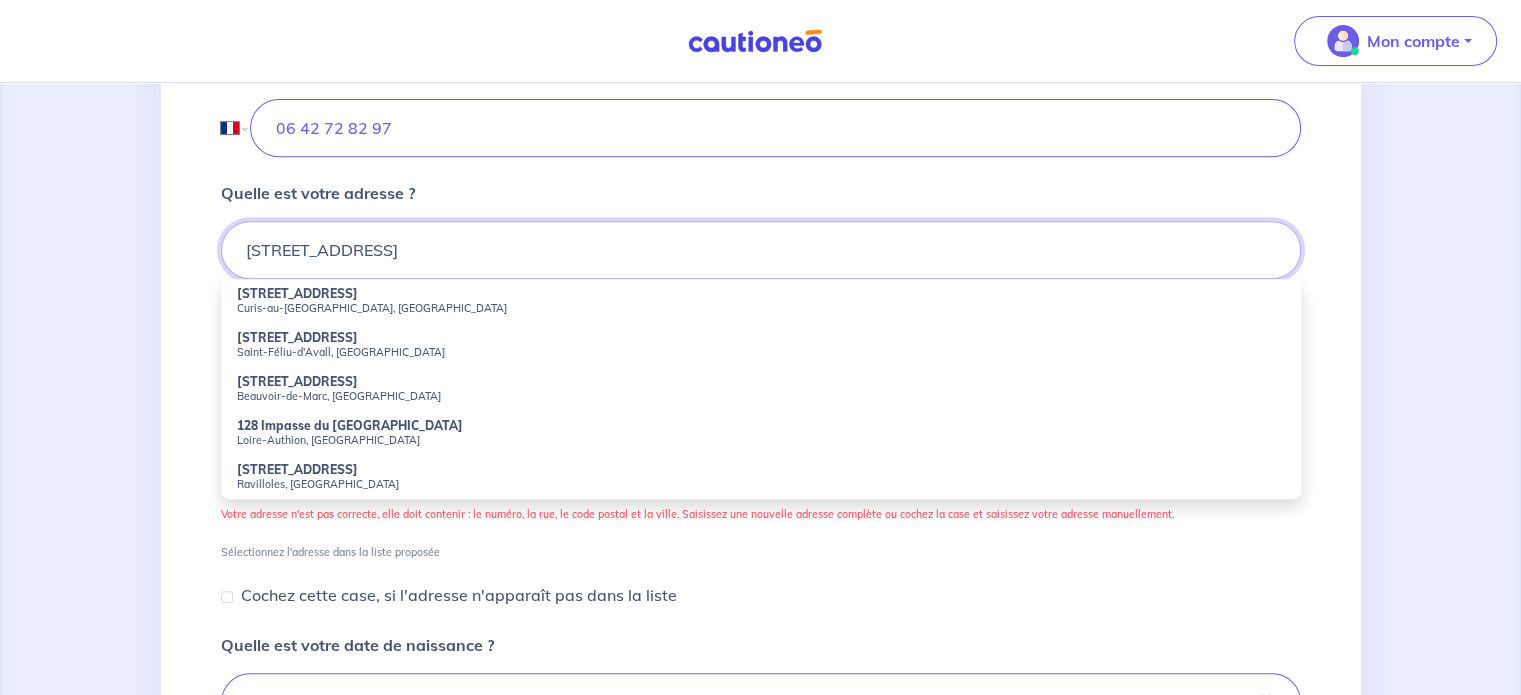 scroll, scrollTop: 800, scrollLeft: 0, axis: vertical 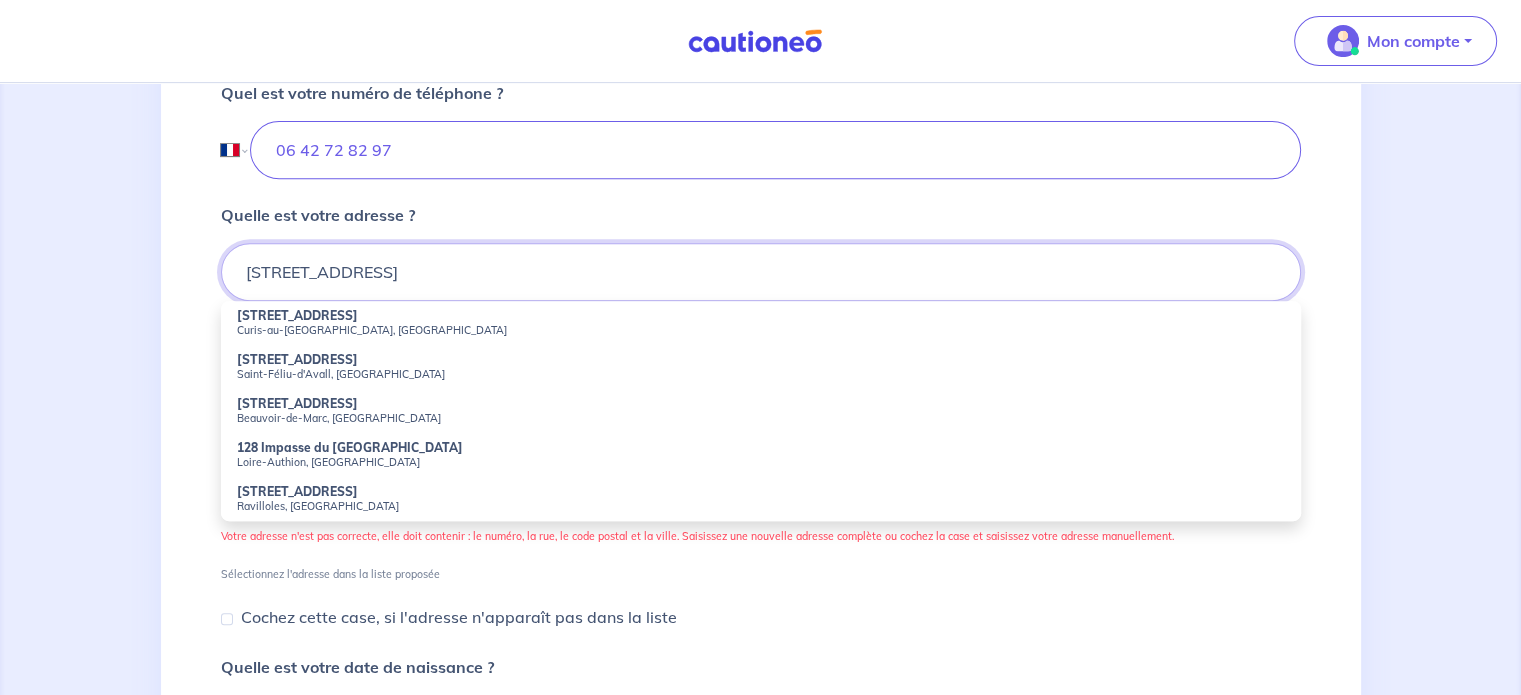 click on "[STREET_ADDRESS]" at bounding box center (761, 272) 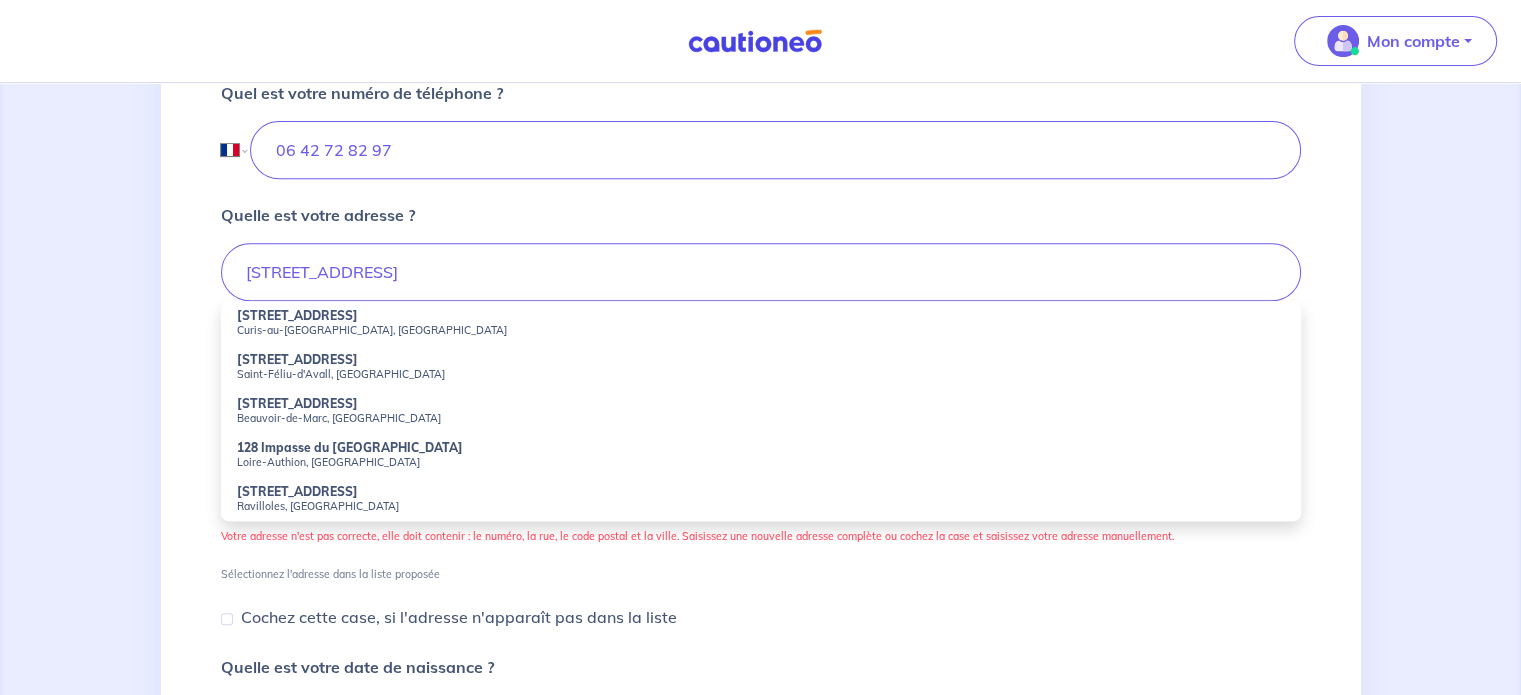 click on "[STREET_ADDRESS]" at bounding box center [297, 315] 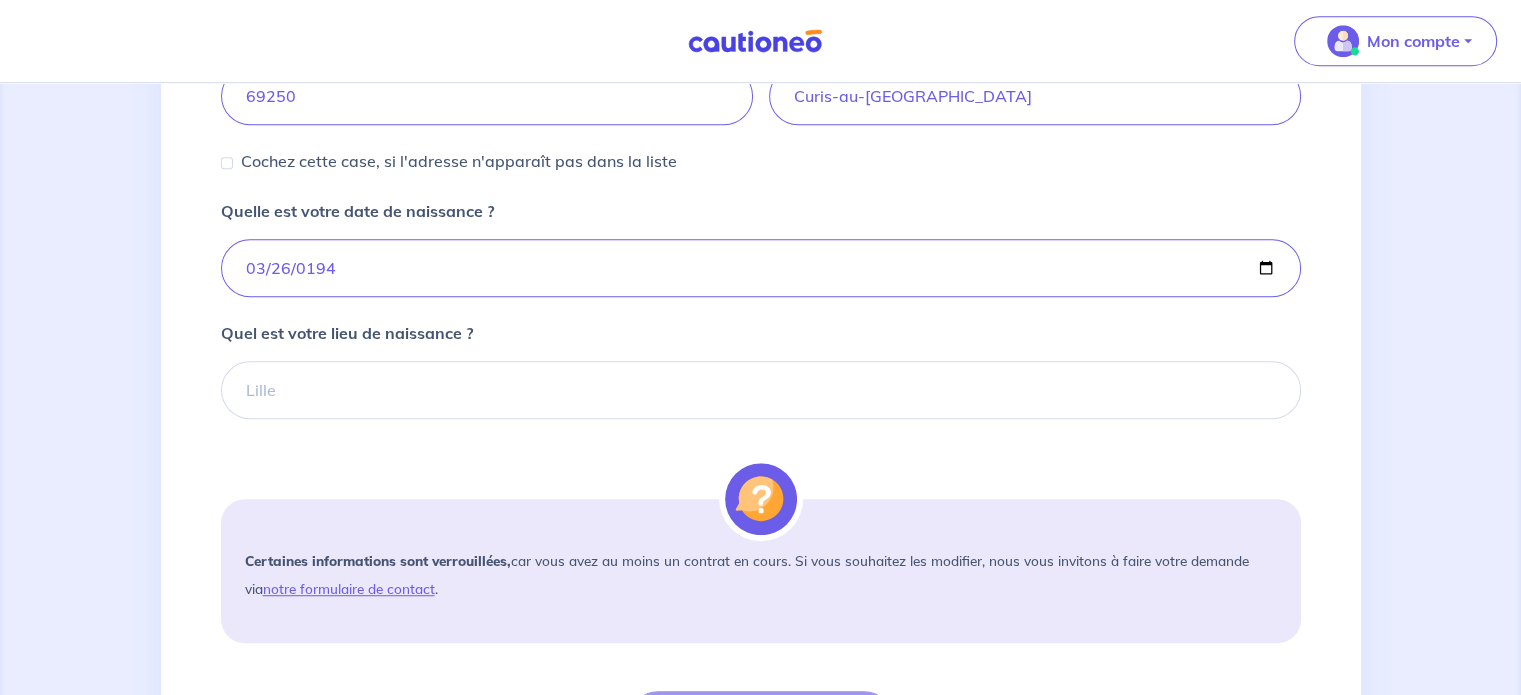 scroll, scrollTop: 1200, scrollLeft: 0, axis: vertical 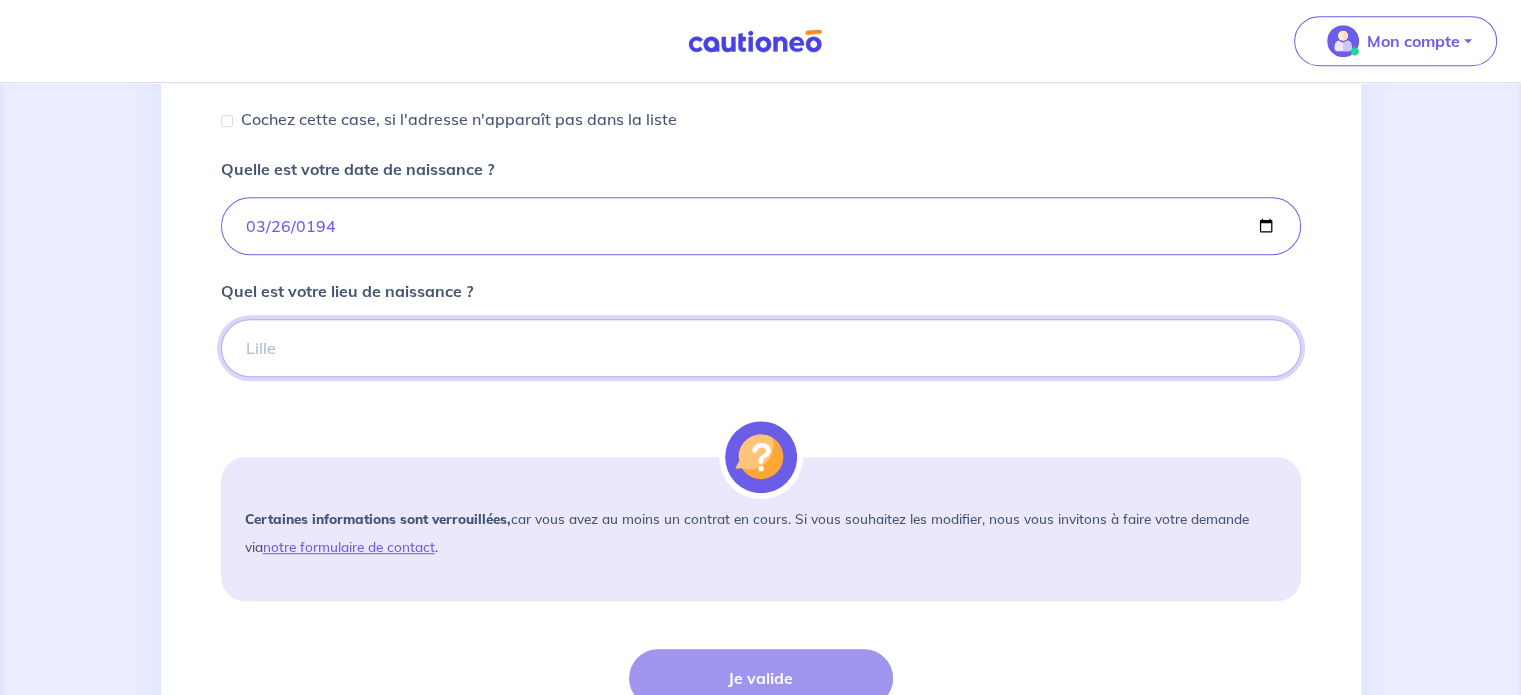 click on "Quel est votre lieu de naissance ?" at bounding box center (761, 348) 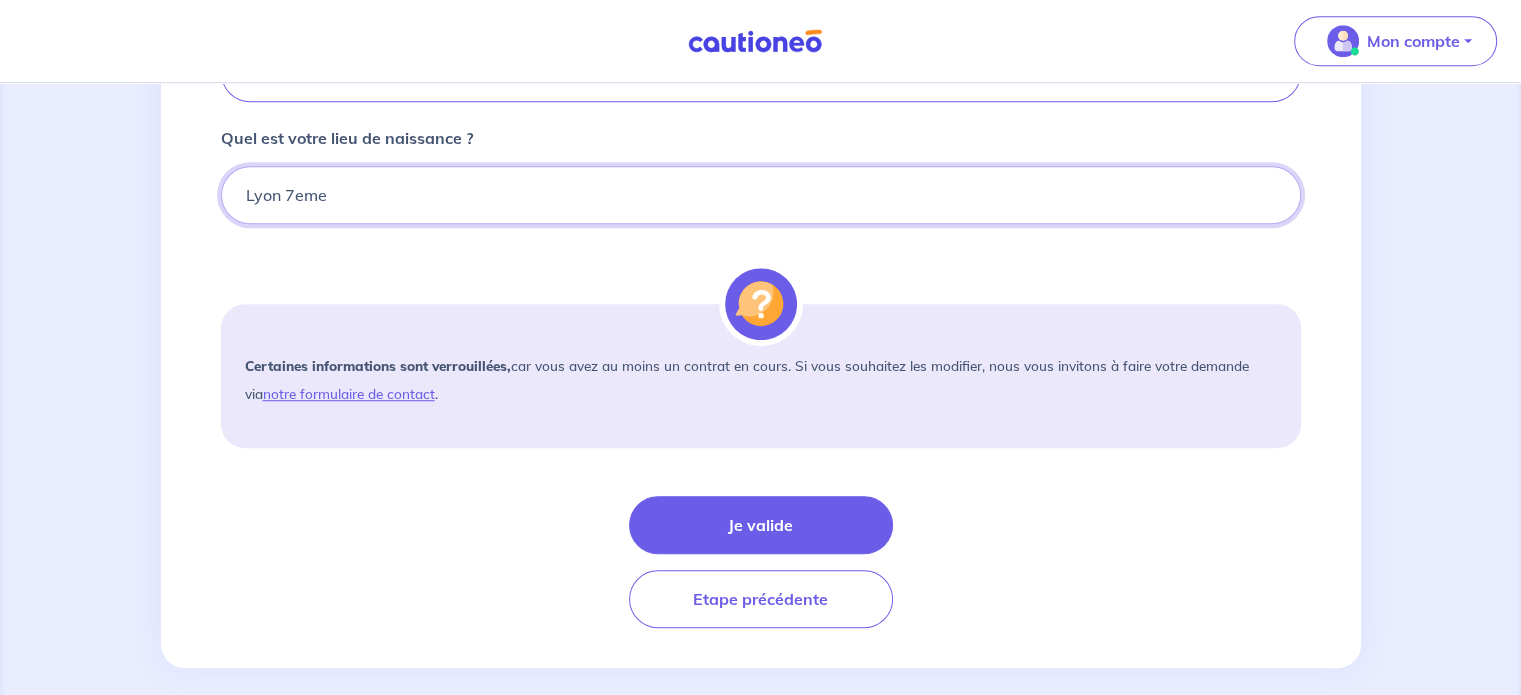 scroll, scrollTop: 1369, scrollLeft: 0, axis: vertical 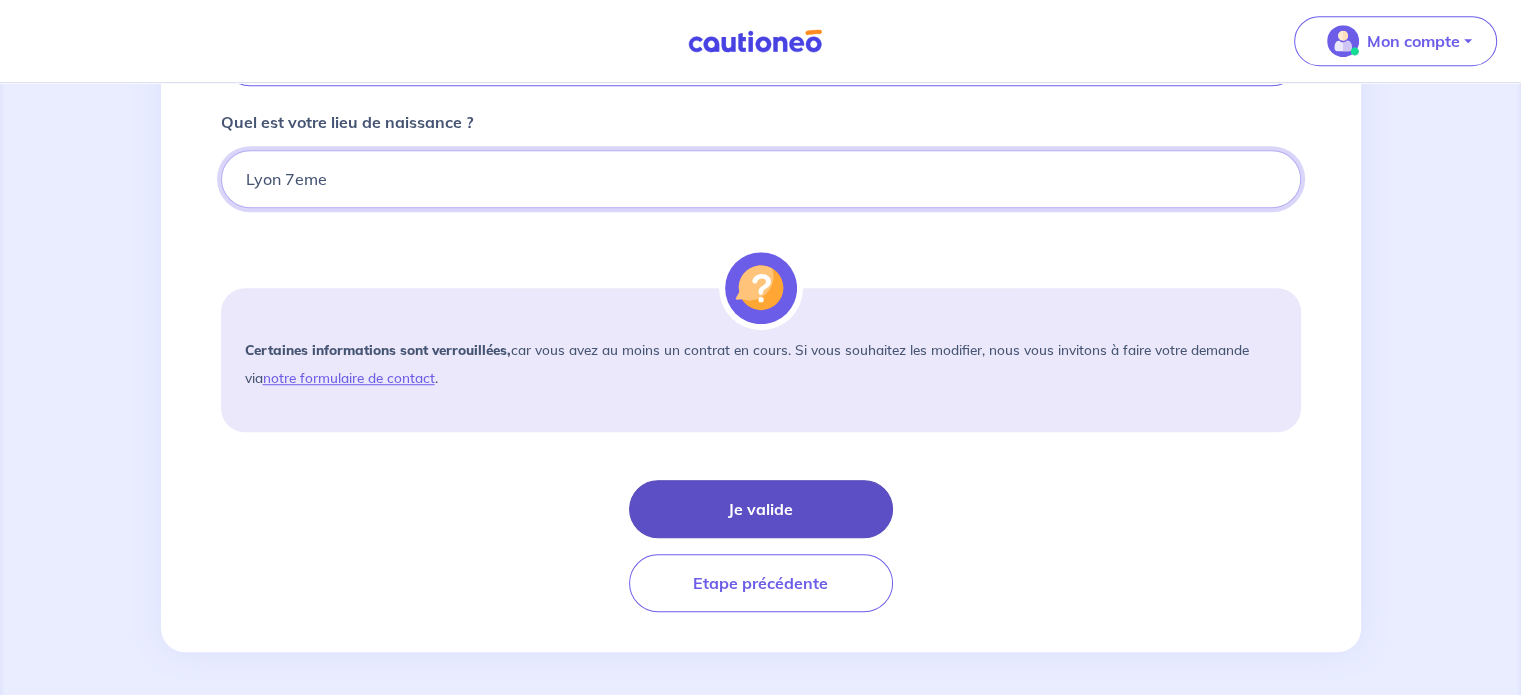 type on "Lyon 7eme" 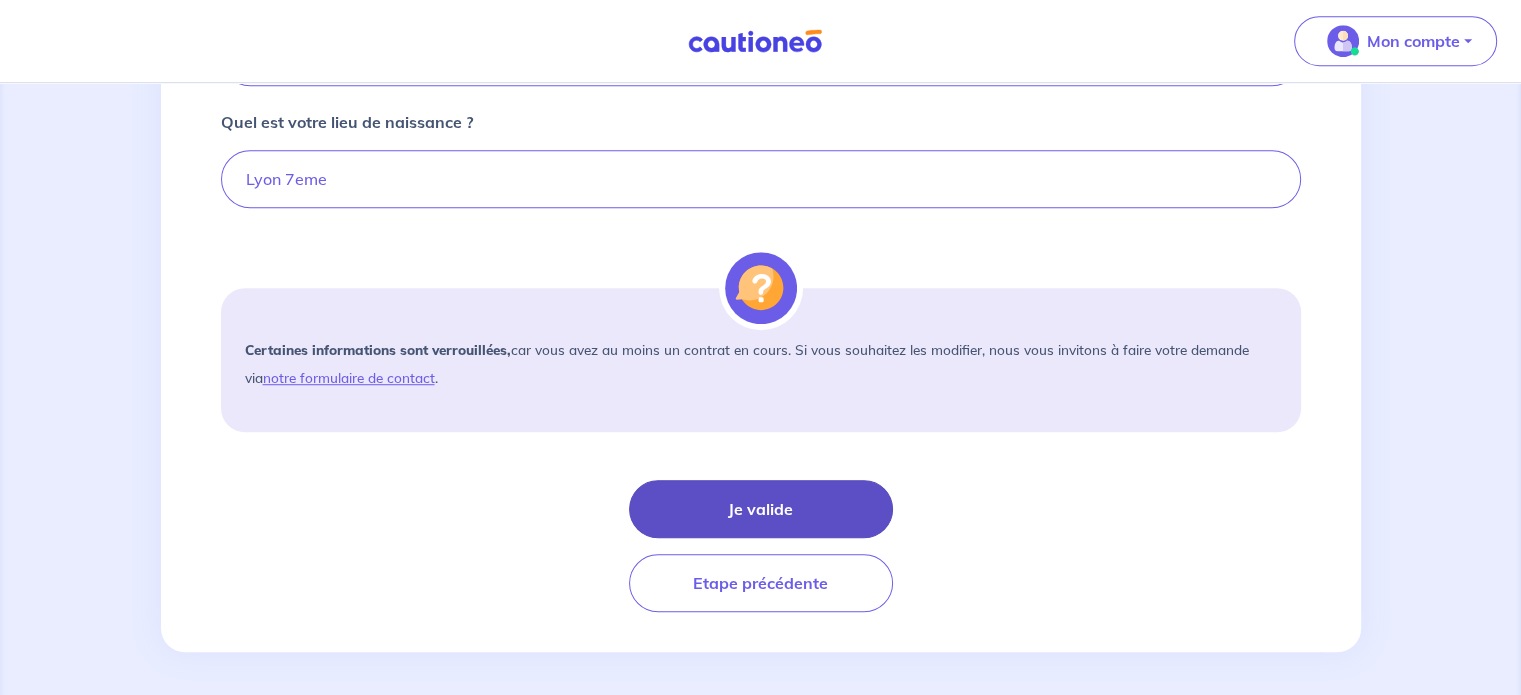 click on "Je valide" at bounding box center [761, 509] 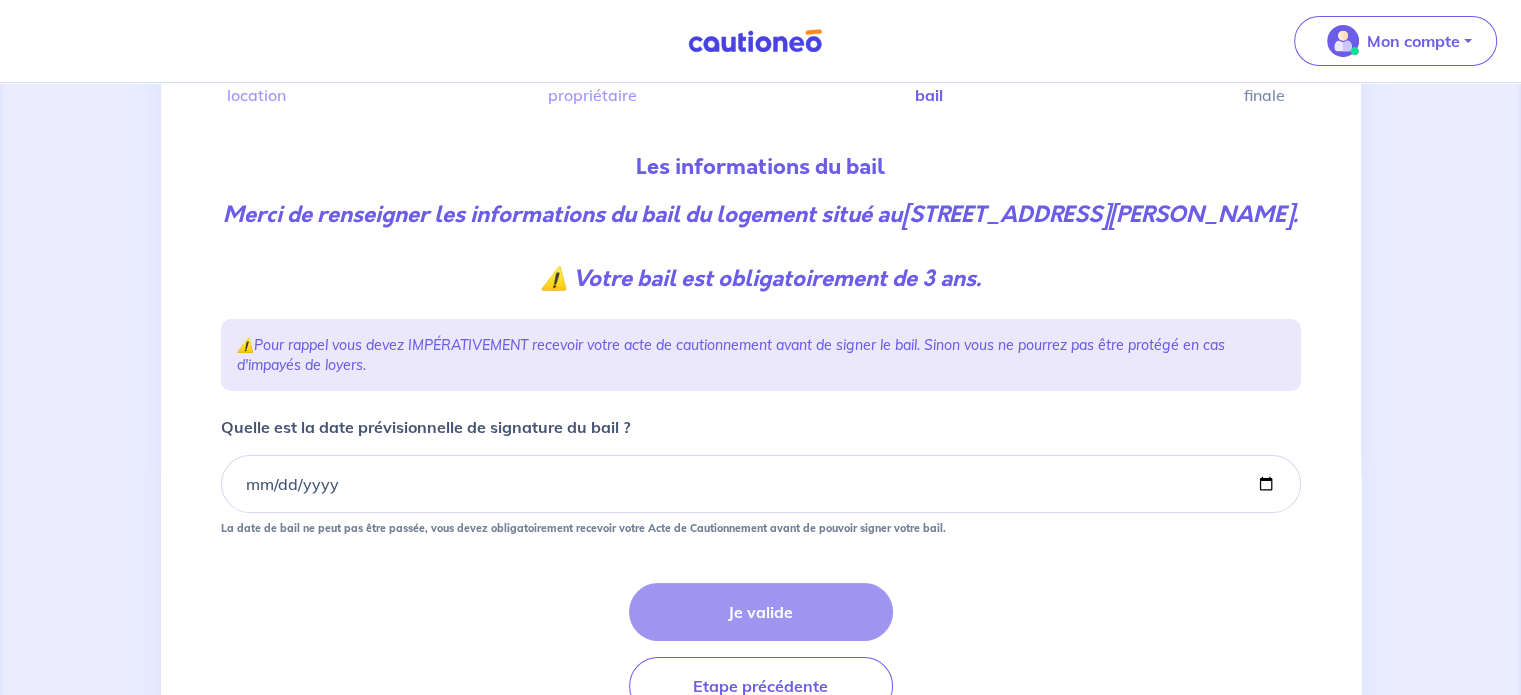 scroll, scrollTop: 200, scrollLeft: 0, axis: vertical 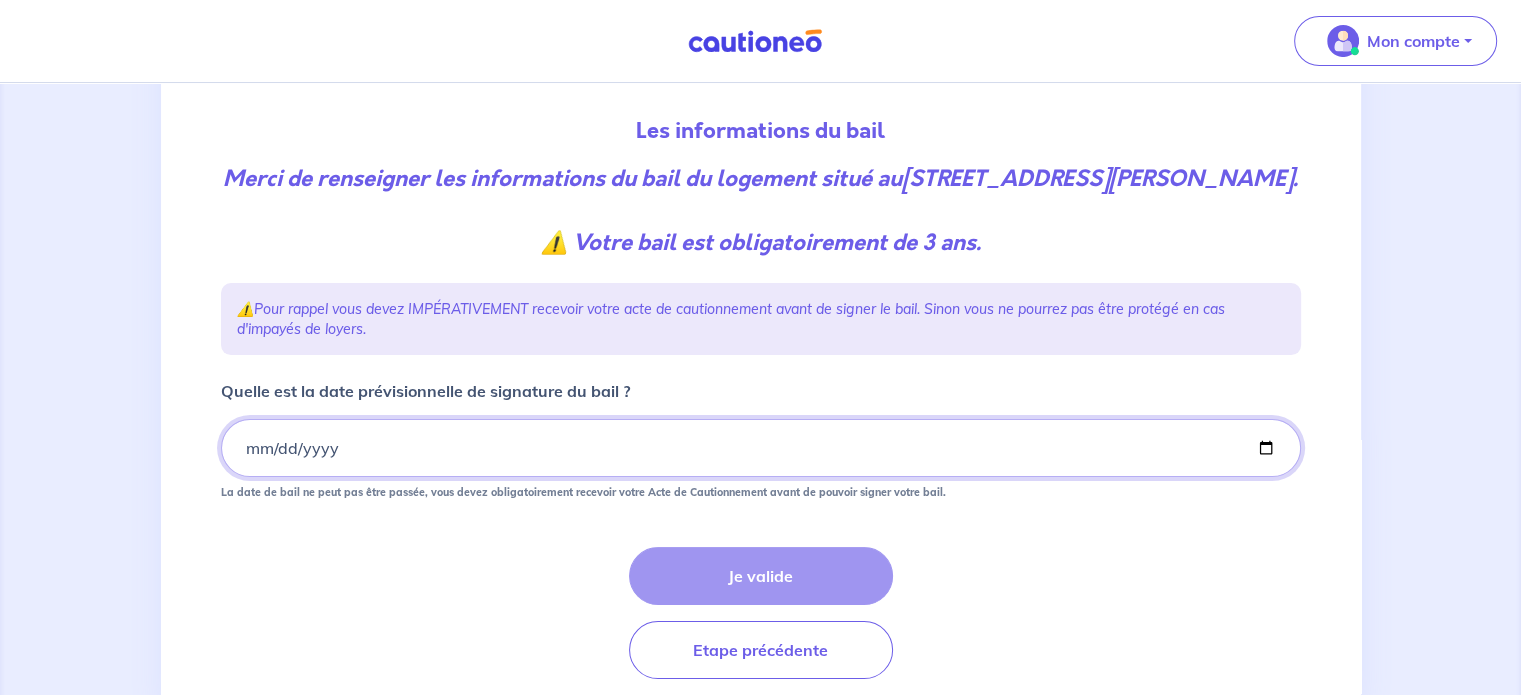 click on "Quelle est la date prévisionnelle de signature du bail ?" at bounding box center (761, 448) 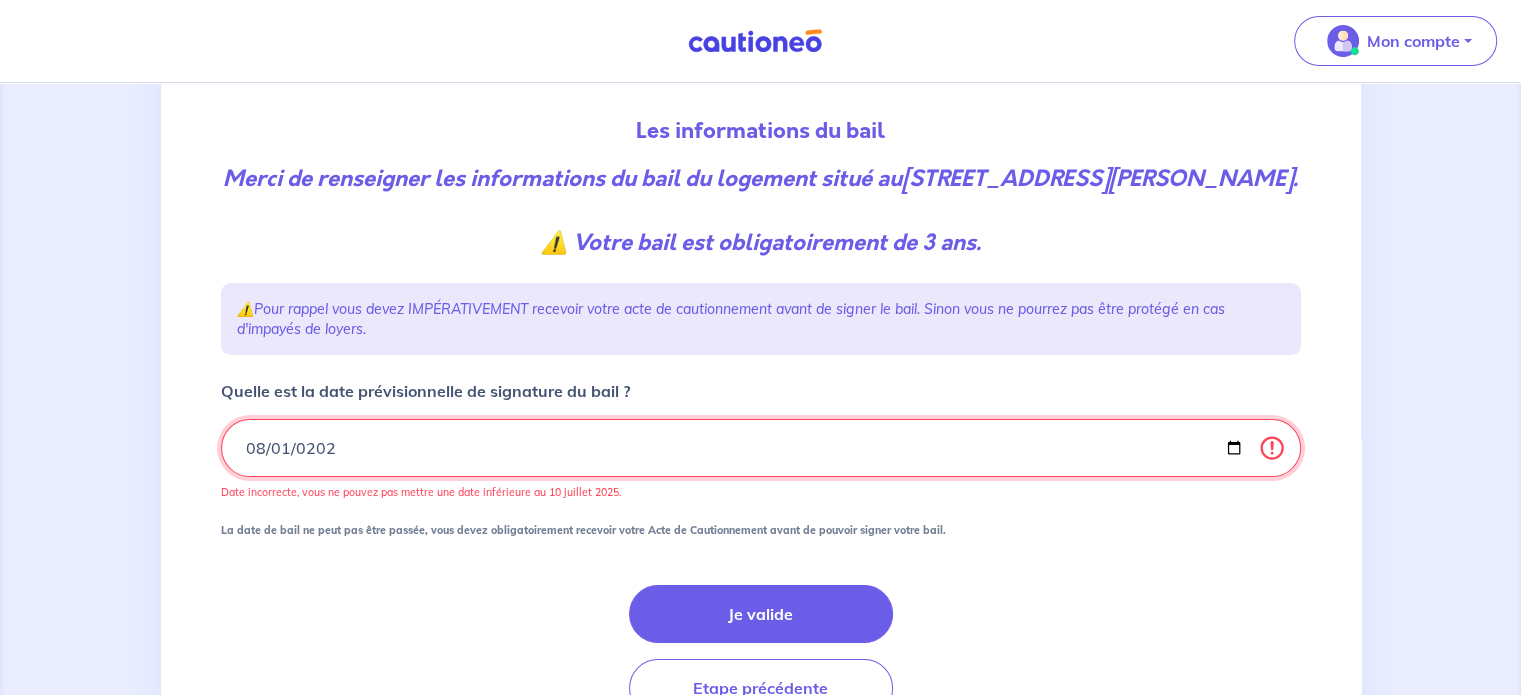 type on "[DATE]" 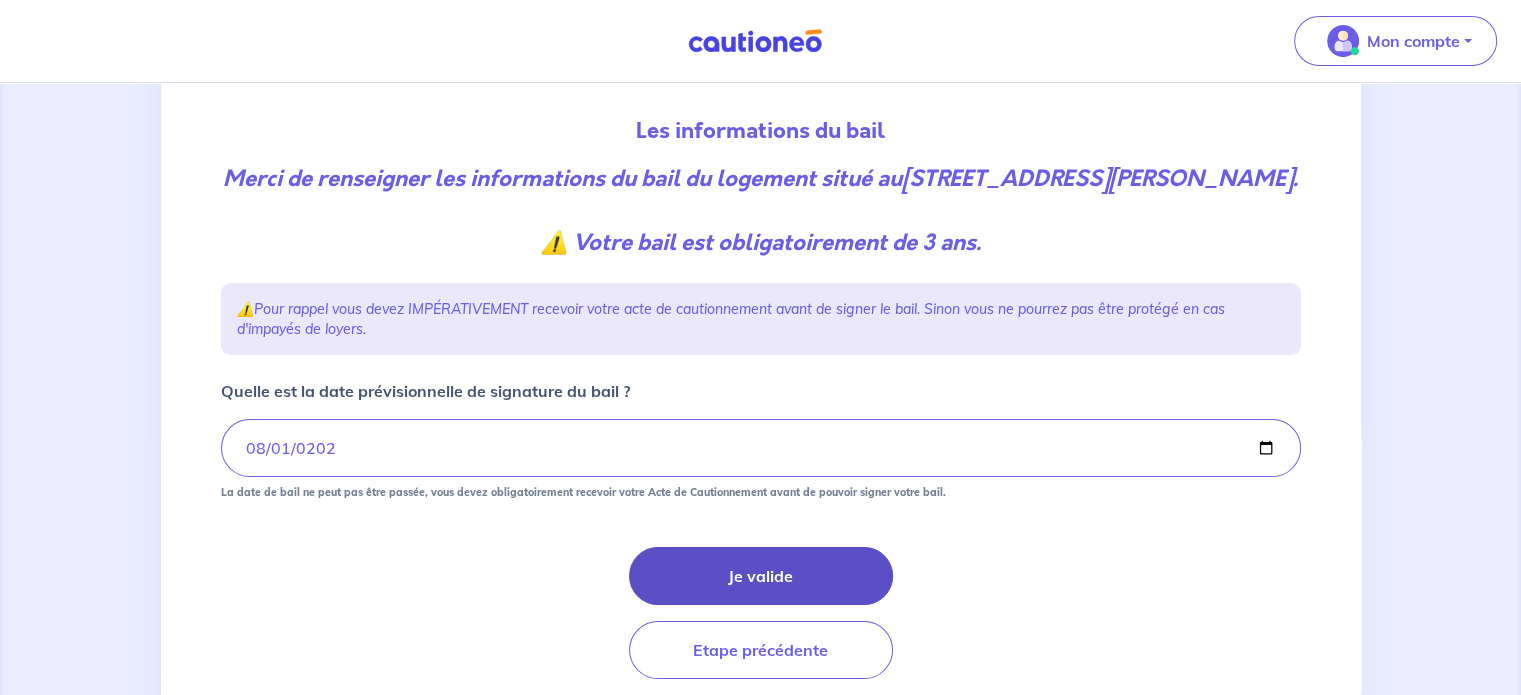 click on "Je valide" at bounding box center [761, 576] 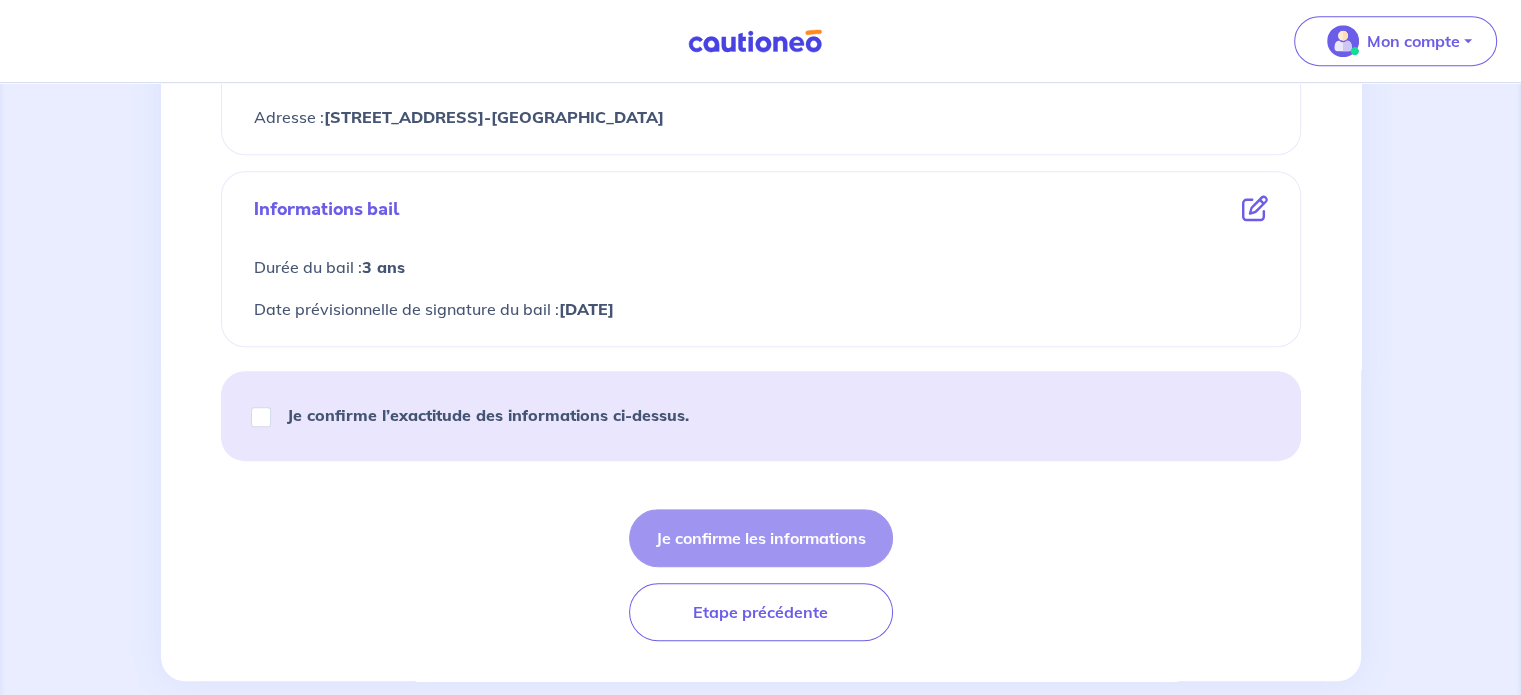 scroll, scrollTop: 1063, scrollLeft: 0, axis: vertical 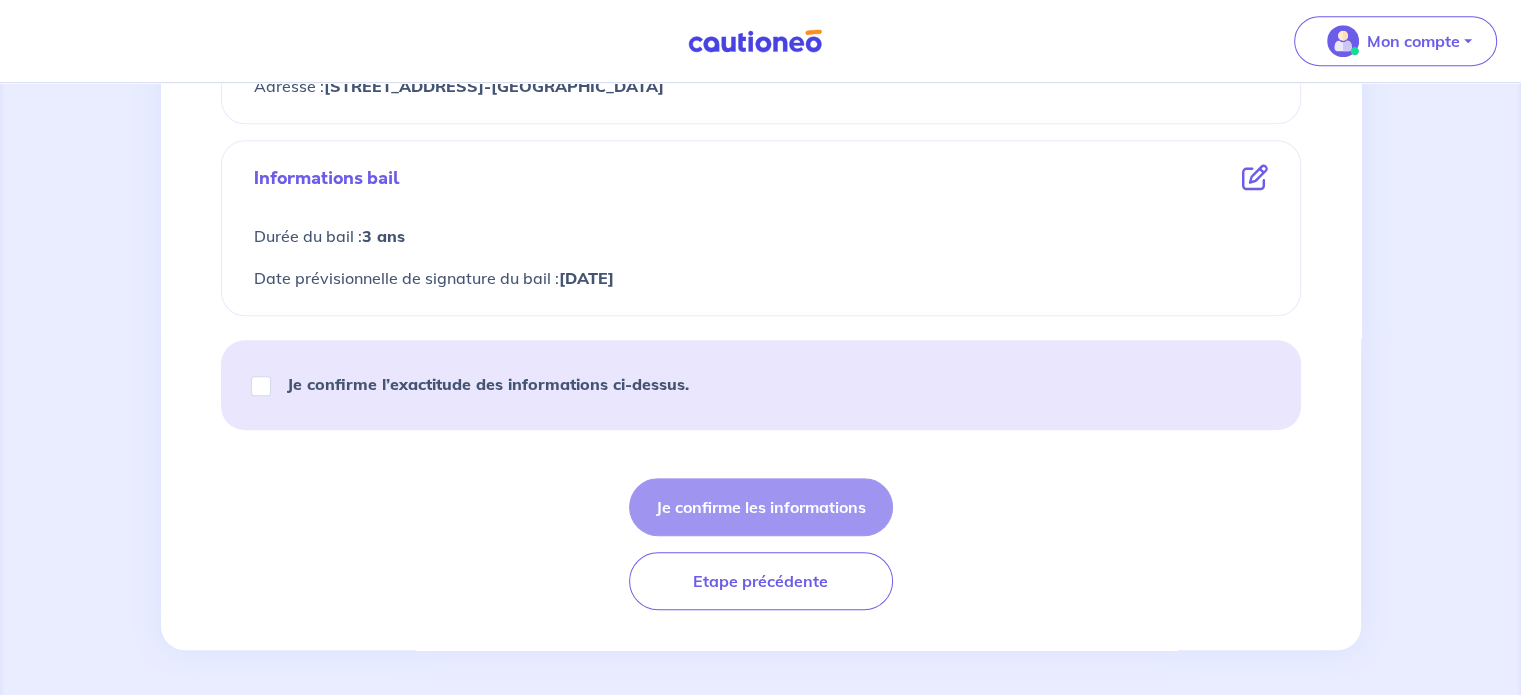 click on "Je confirme les informations Etape précédente" at bounding box center [761, 544] 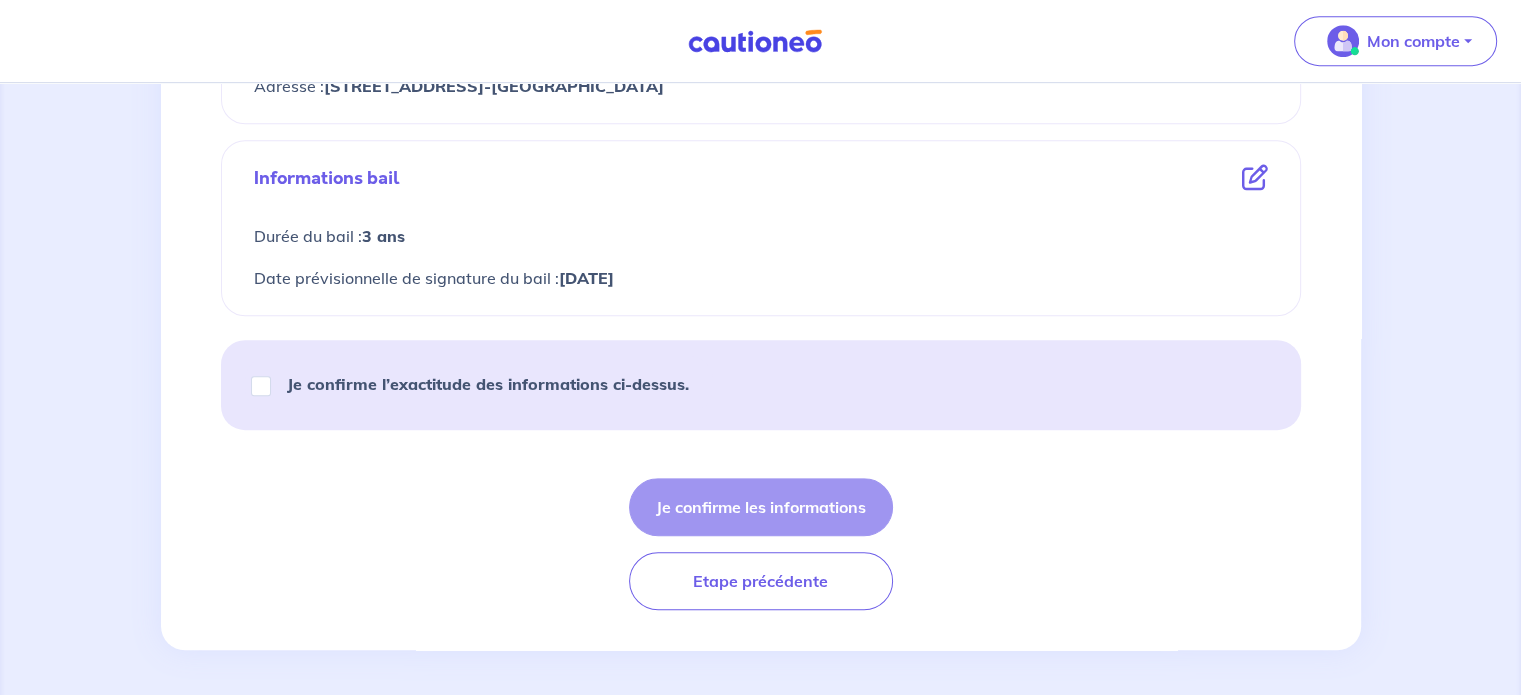 click on "Je confirme les informations Etape précédente" at bounding box center [761, 544] 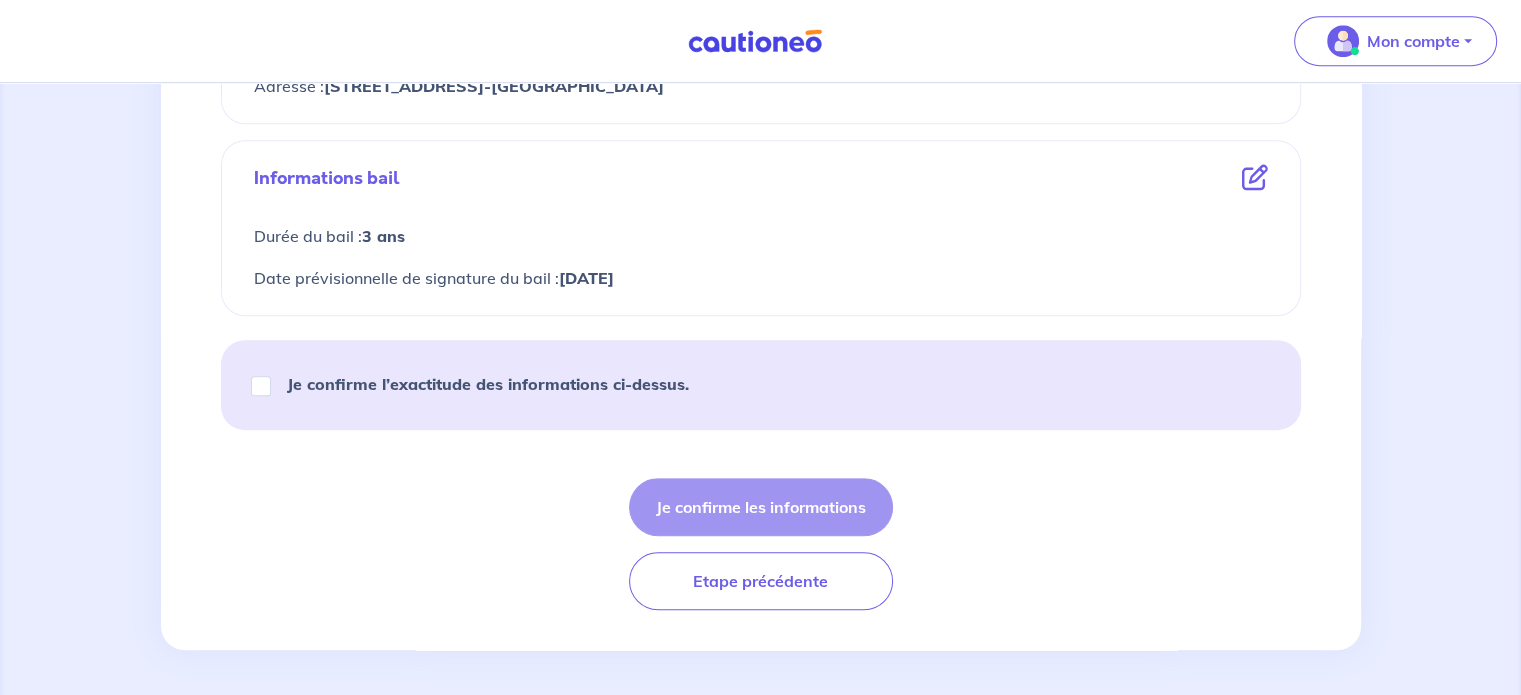 click on "Je confirme les informations Etape précédente" at bounding box center [761, 544] 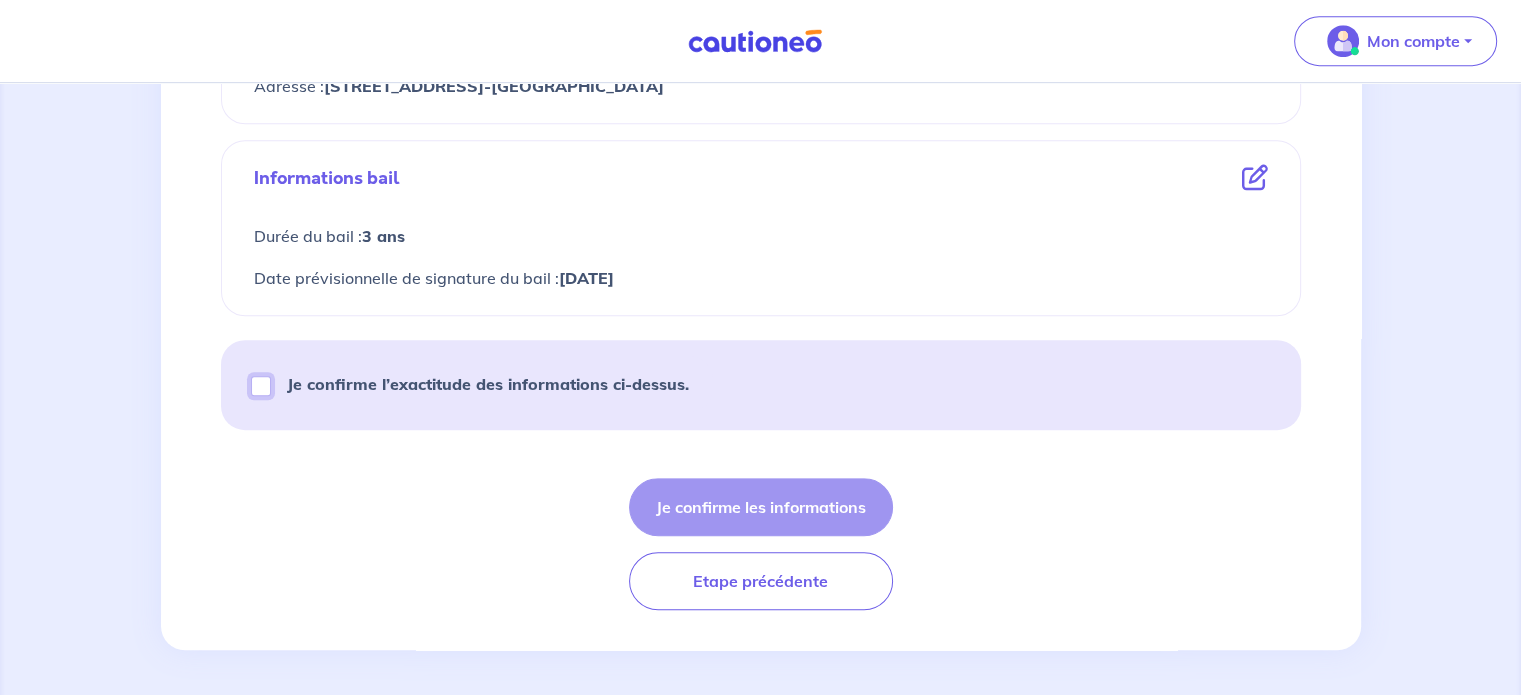 click on "Je confirme l’exactitude des informations ci-dessus." at bounding box center [261, 386] 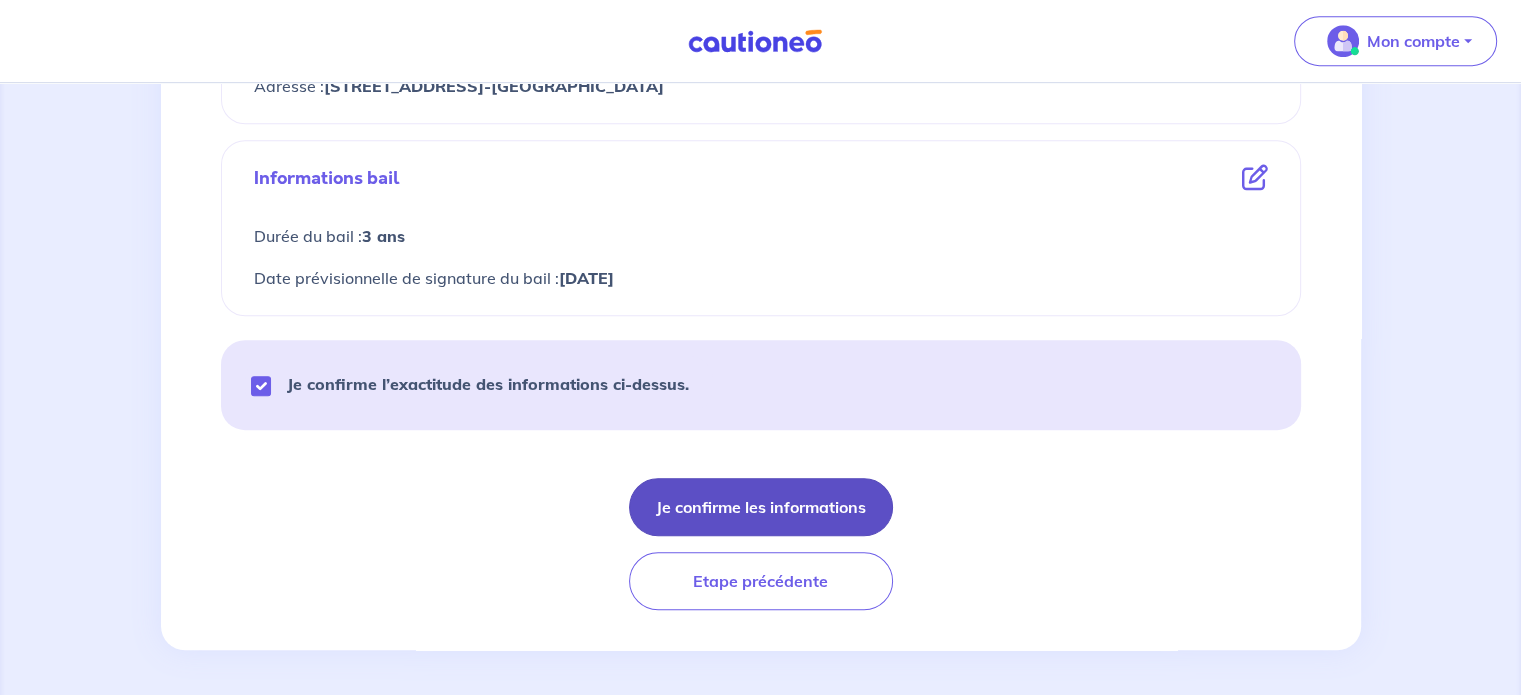 click on "Je confirme les informations" at bounding box center [761, 507] 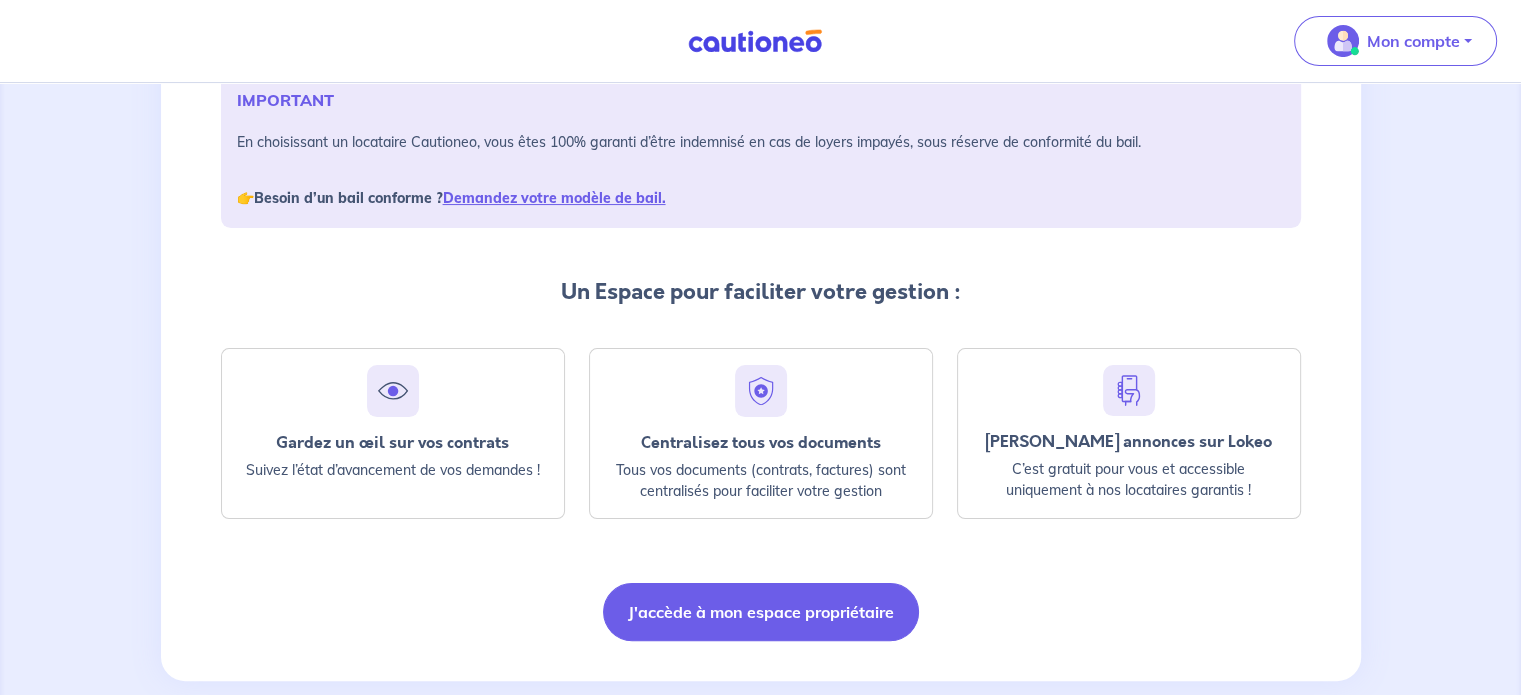 scroll, scrollTop: 344, scrollLeft: 0, axis: vertical 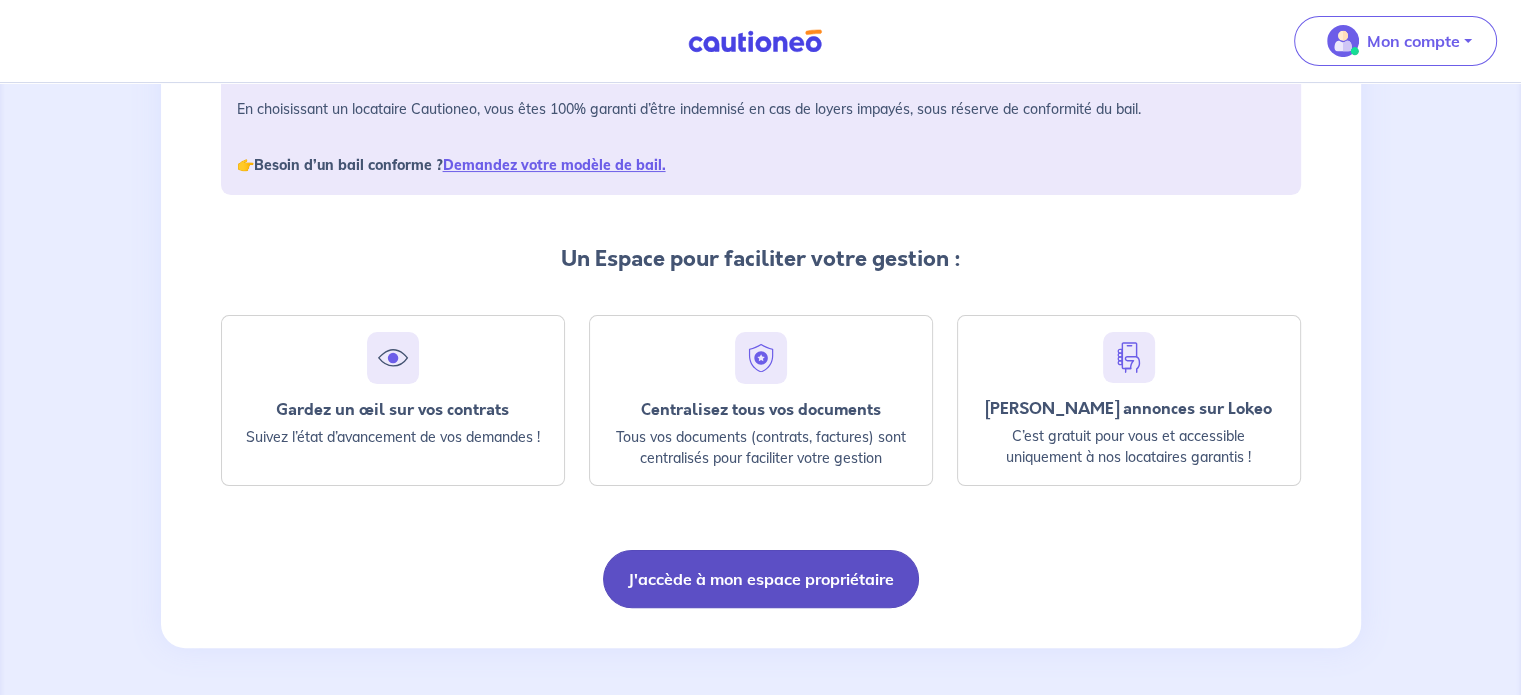 click on "J'accède à mon espace propriétaire" at bounding box center [761, 579] 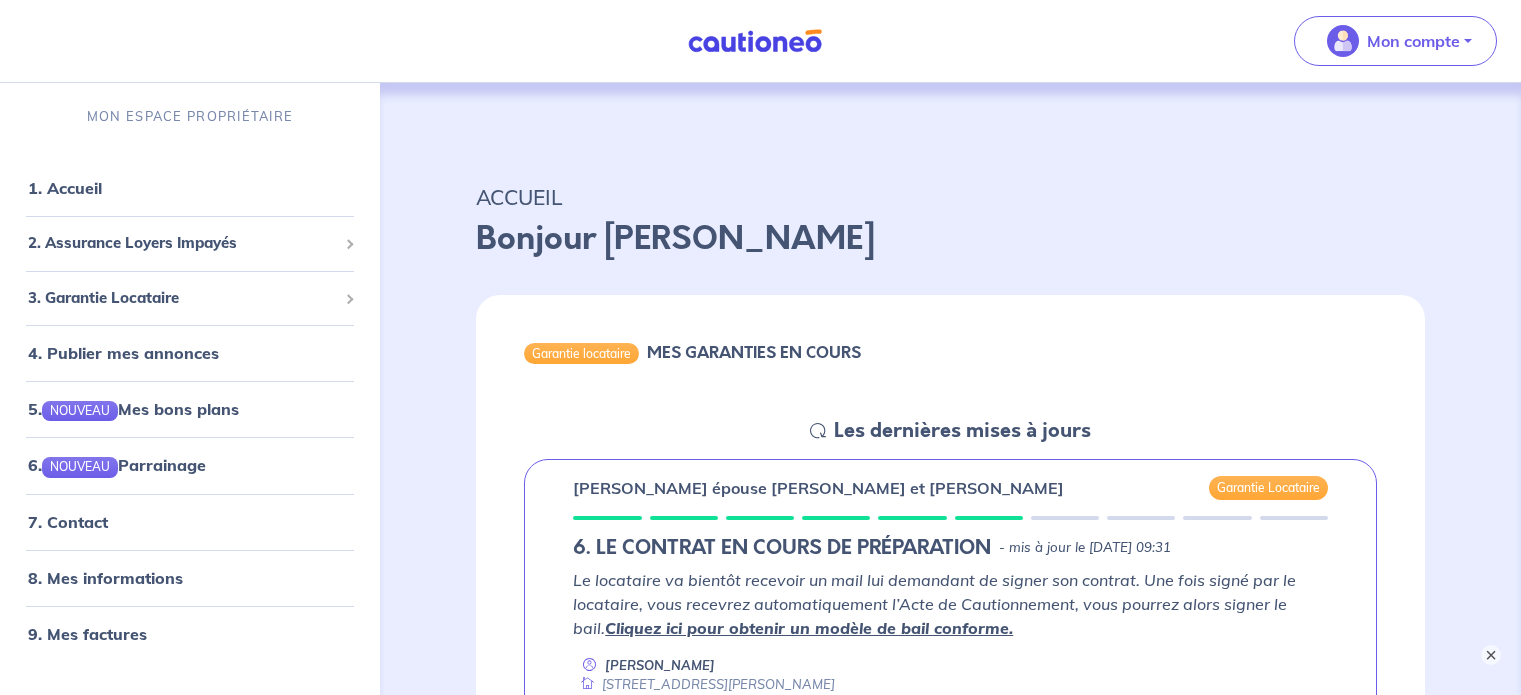 scroll, scrollTop: 0, scrollLeft: 0, axis: both 